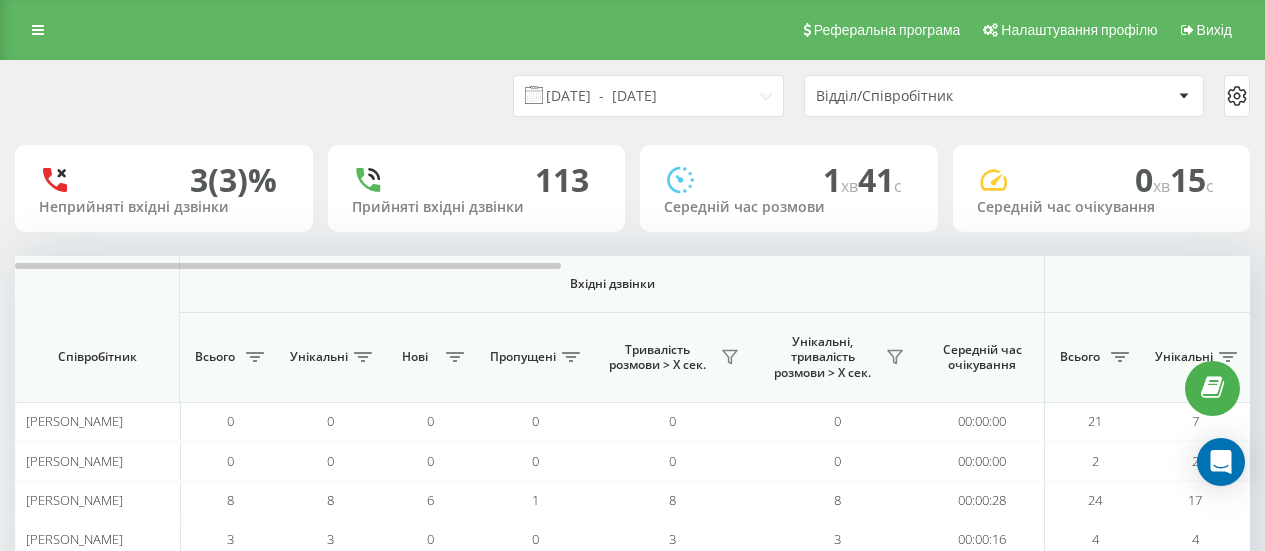 scroll, scrollTop: 0, scrollLeft: 0, axis: both 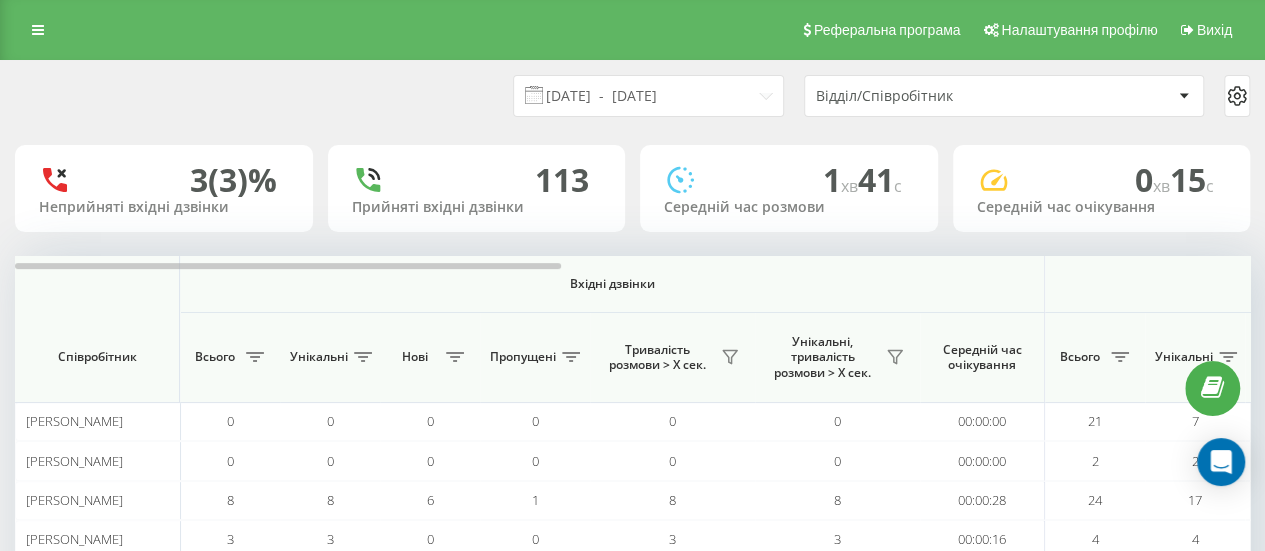 click on "Відділ/Співробітник" at bounding box center (935, 96) 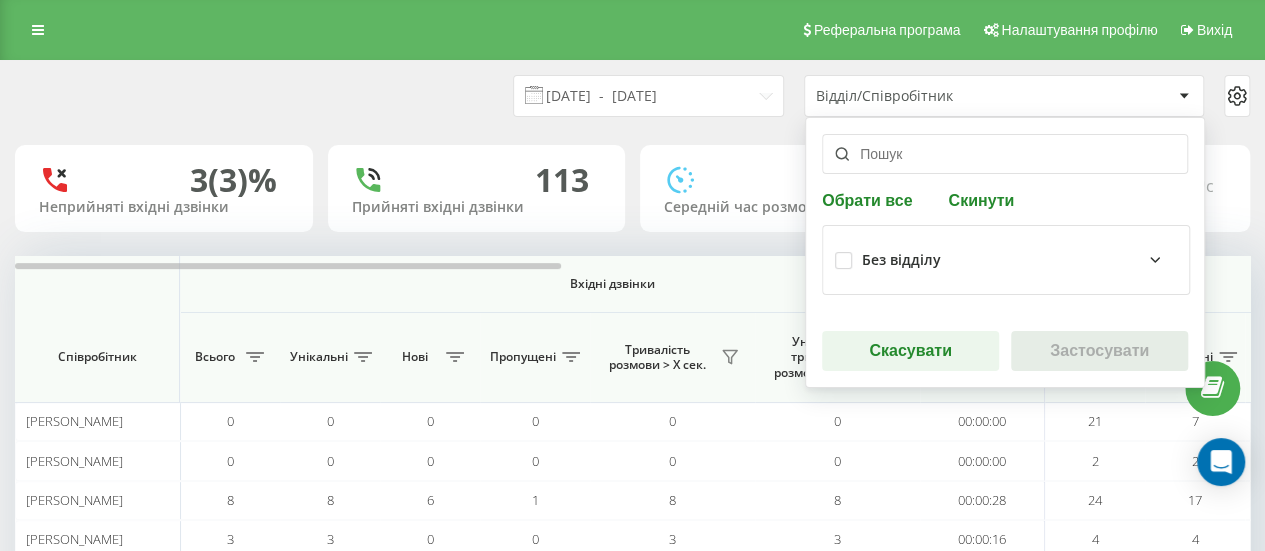 click at bounding box center [1005, 154] 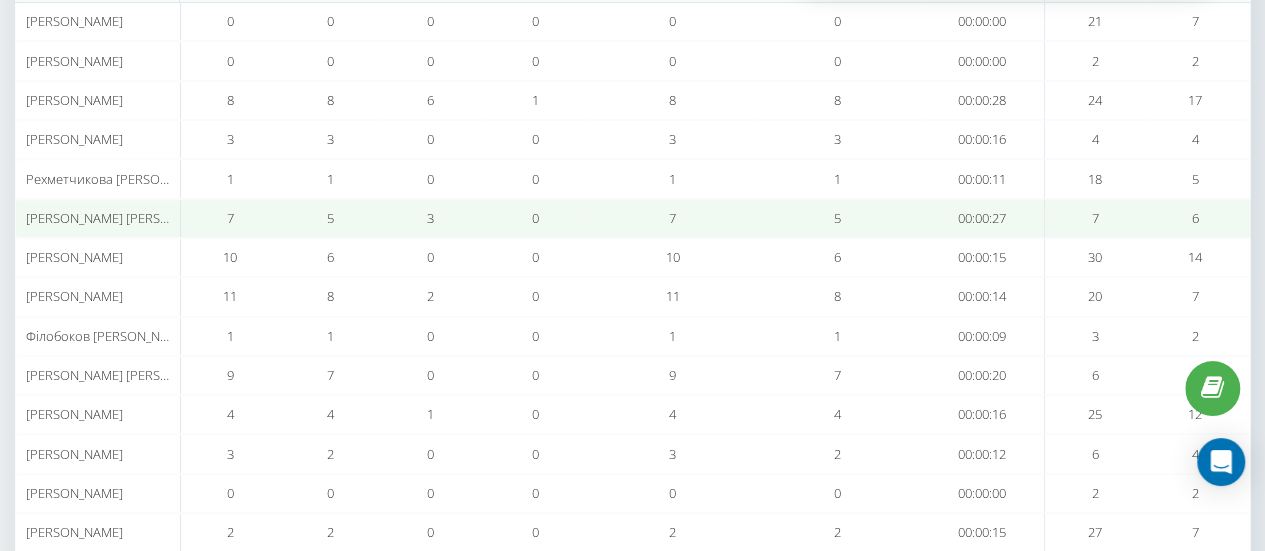 scroll, scrollTop: 0, scrollLeft: 0, axis: both 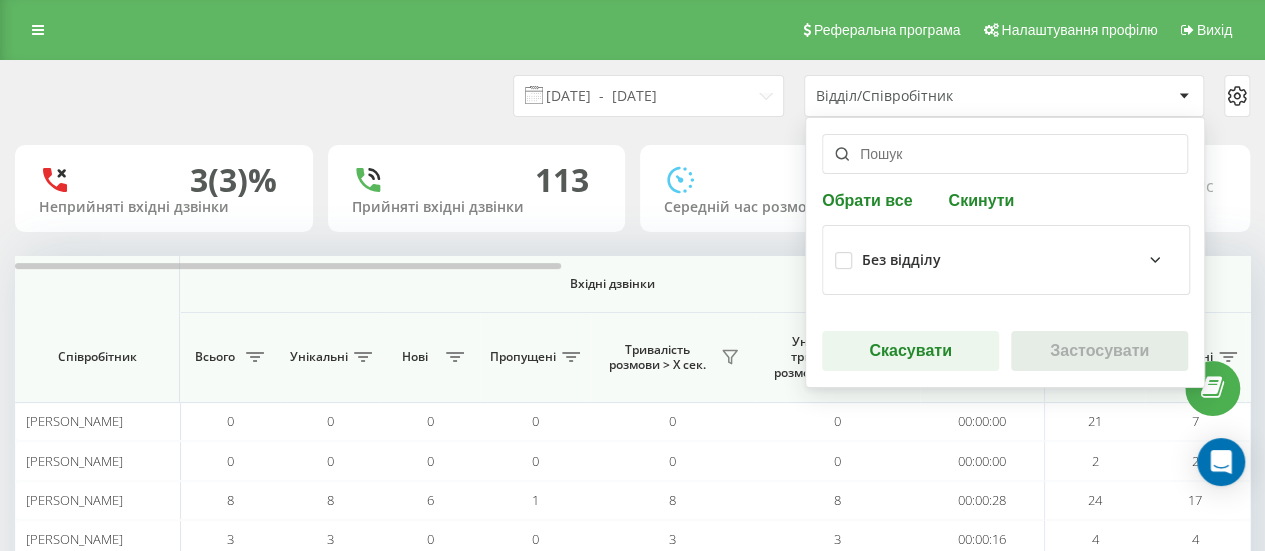 type on "v" 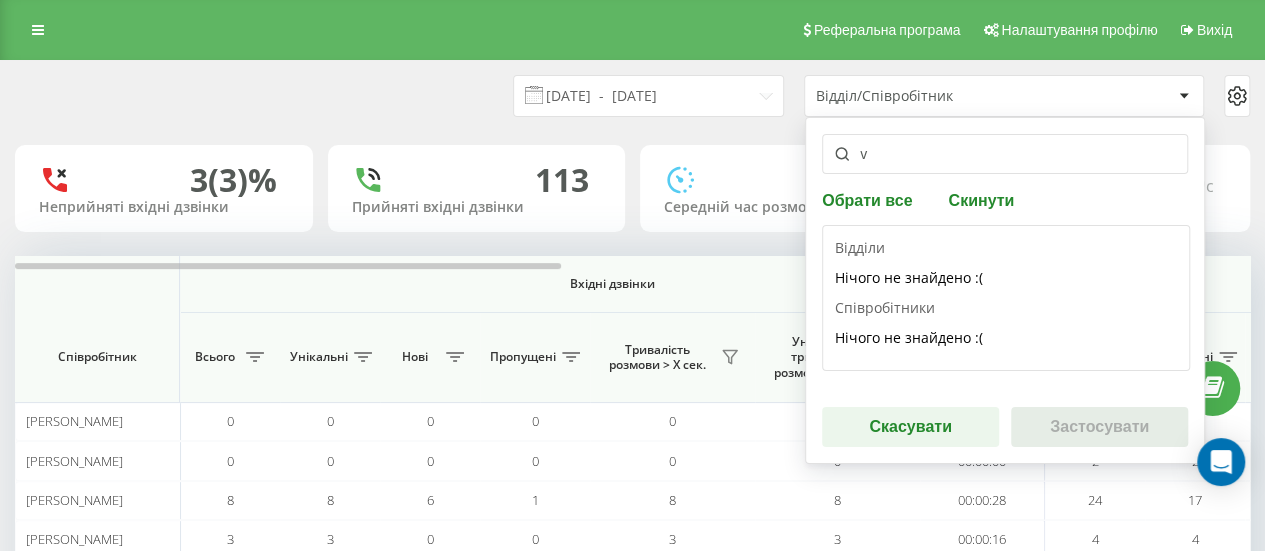 type 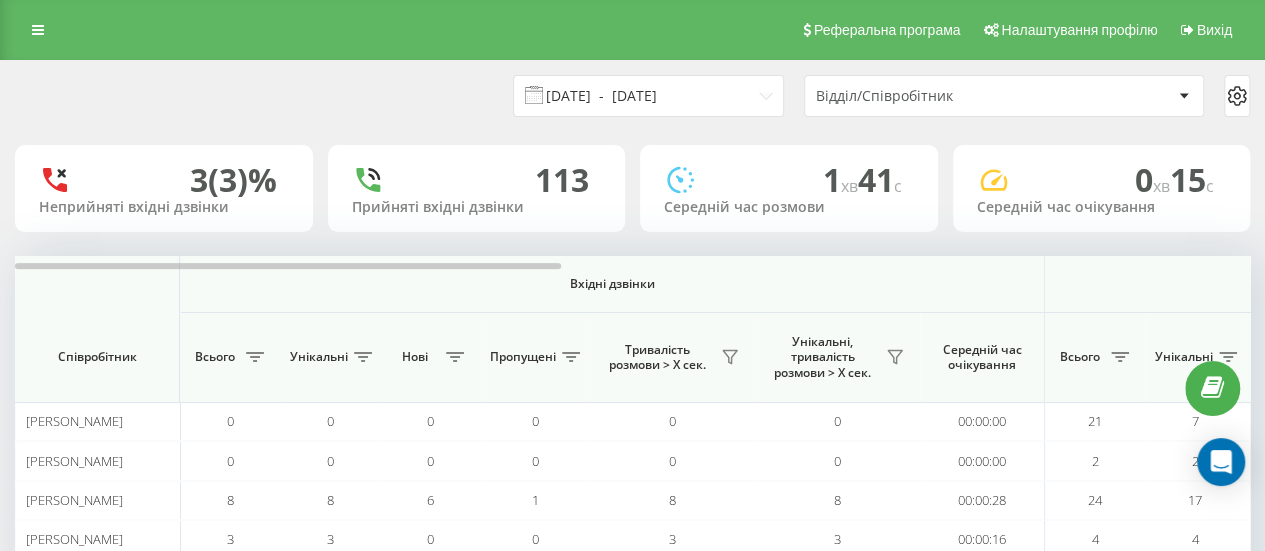 click on "27.06.2025  -  27.06.2025" at bounding box center (648, 96) 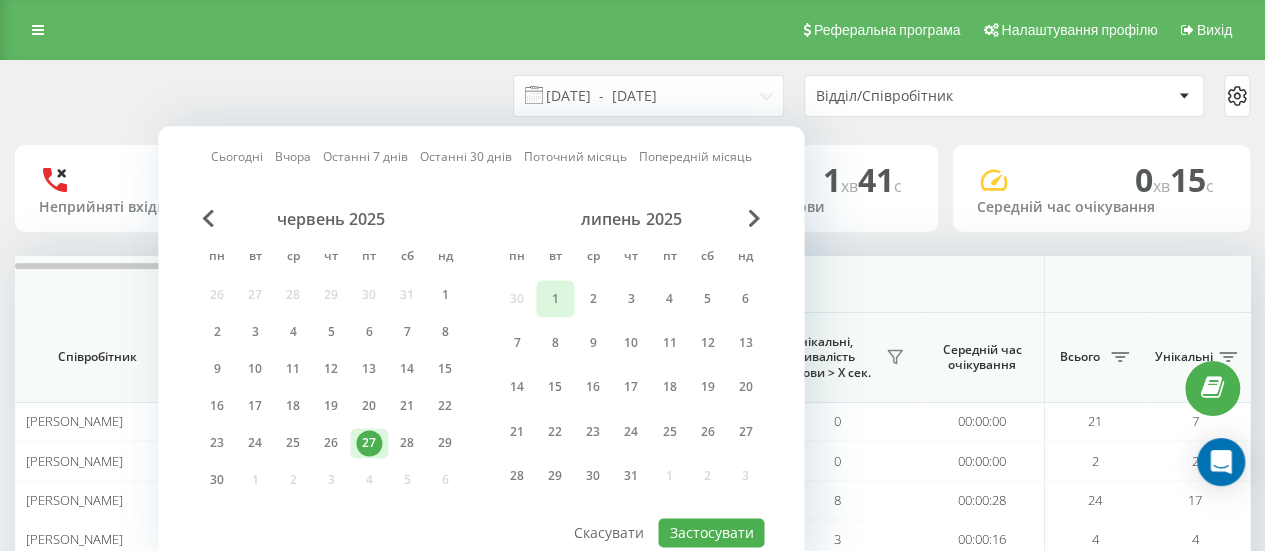 click on "1" at bounding box center (555, 299) 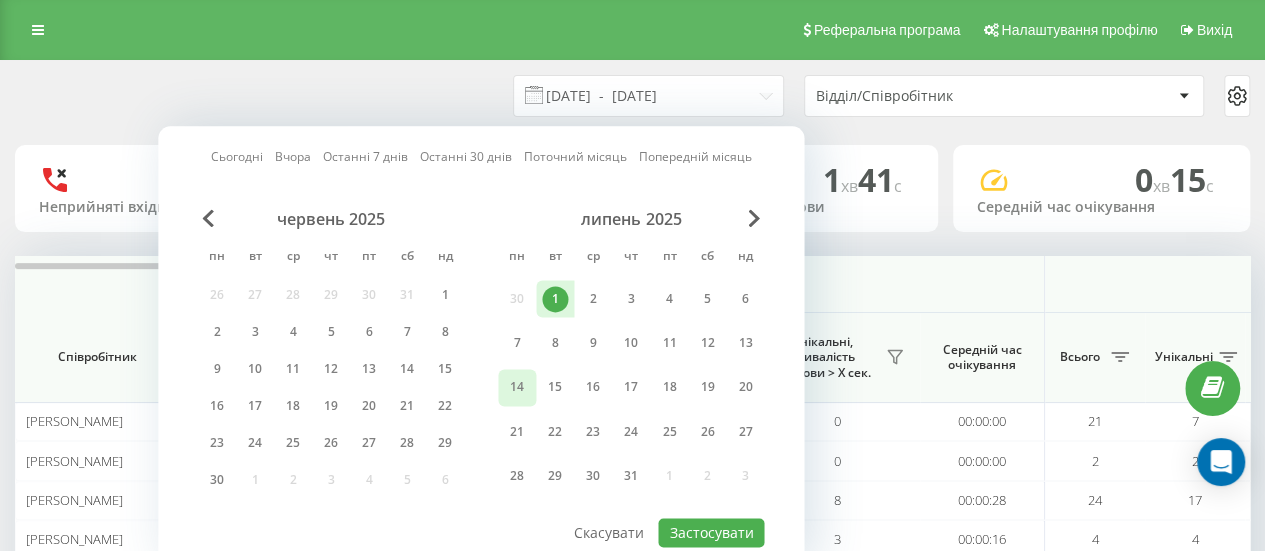 click on "14" at bounding box center [517, 388] 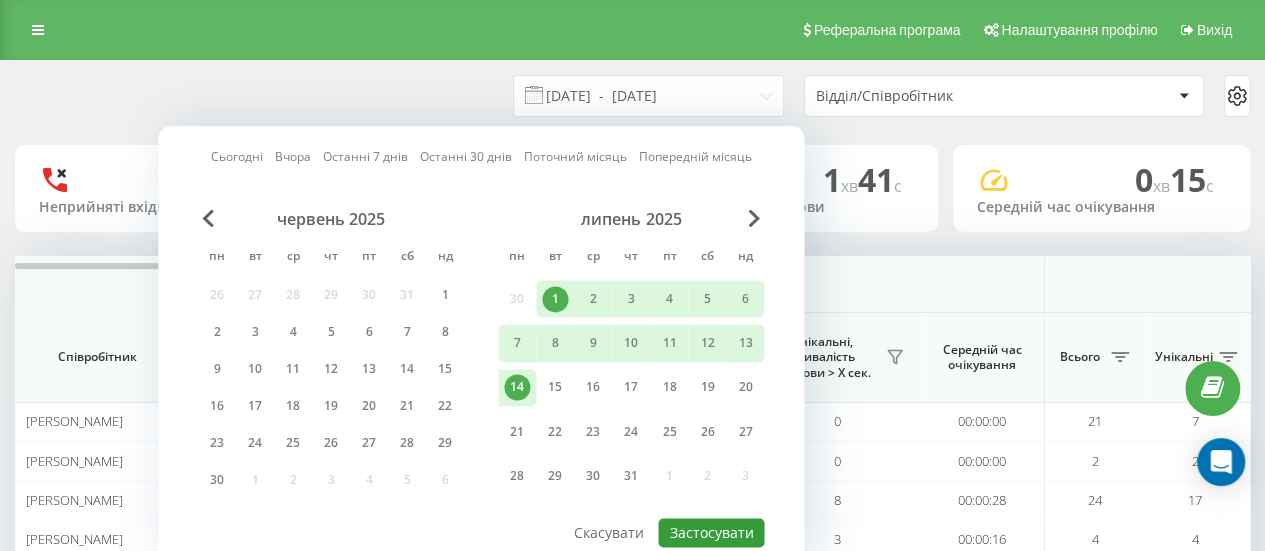 click on "Застосувати" at bounding box center (711, 532) 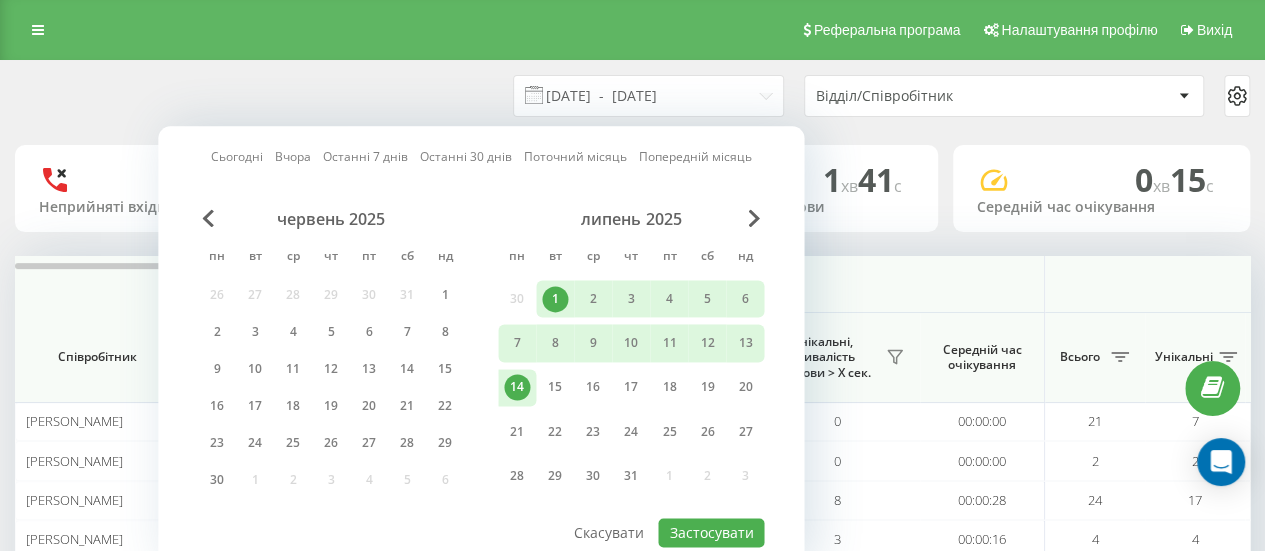 type on "[DATE]  -  [DATE]" 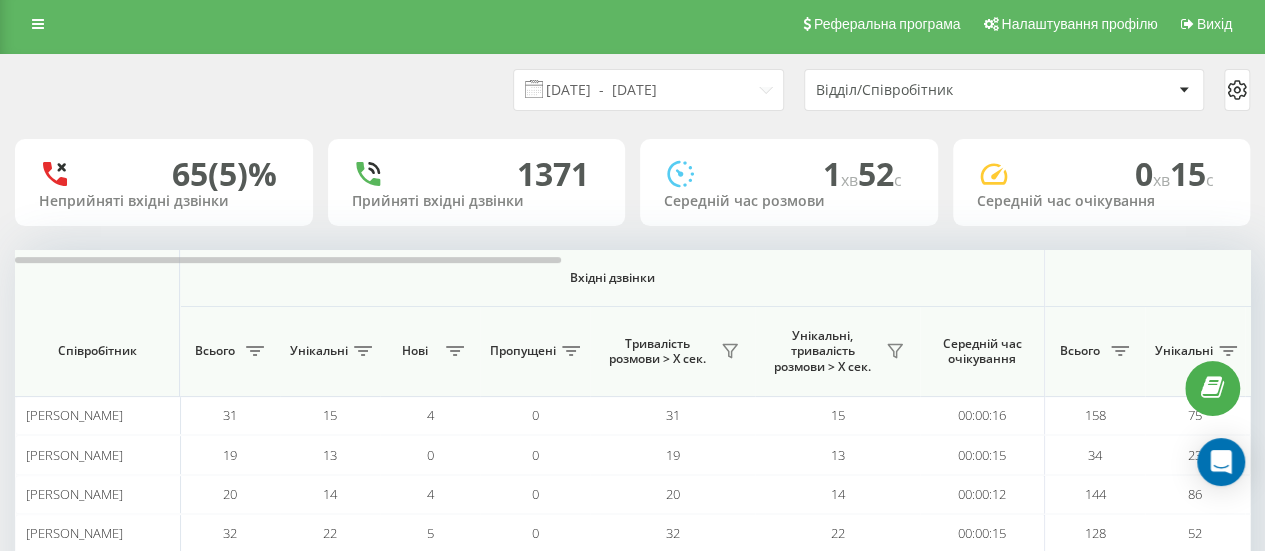 scroll, scrollTop: 0, scrollLeft: 0, axis: both 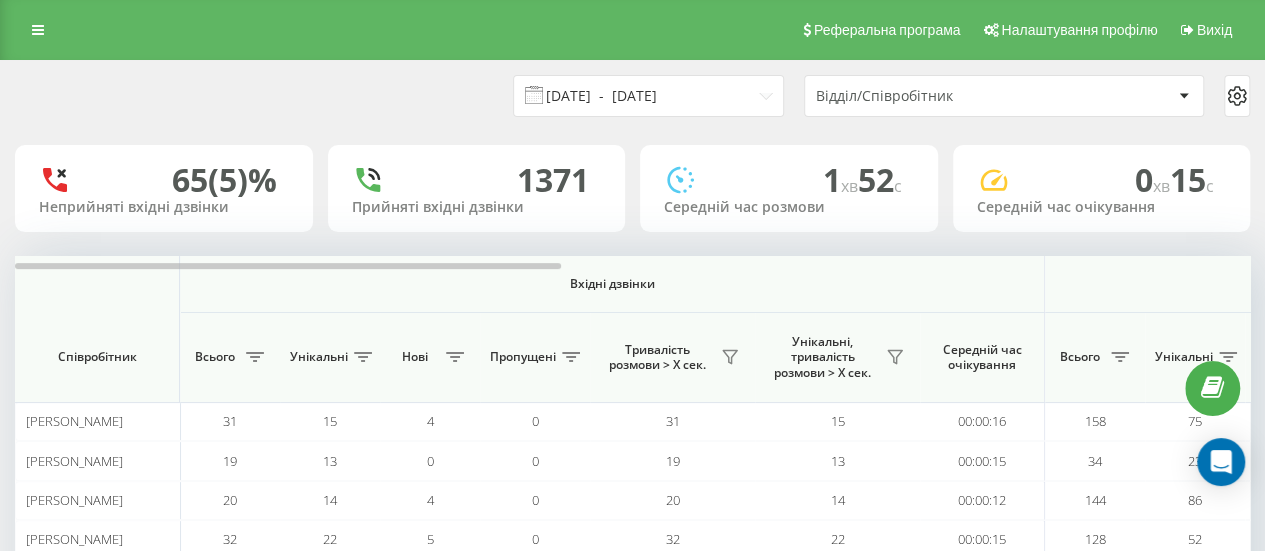 click on "[DATE]  -  [DATE]" at bounding box center (648, 96) 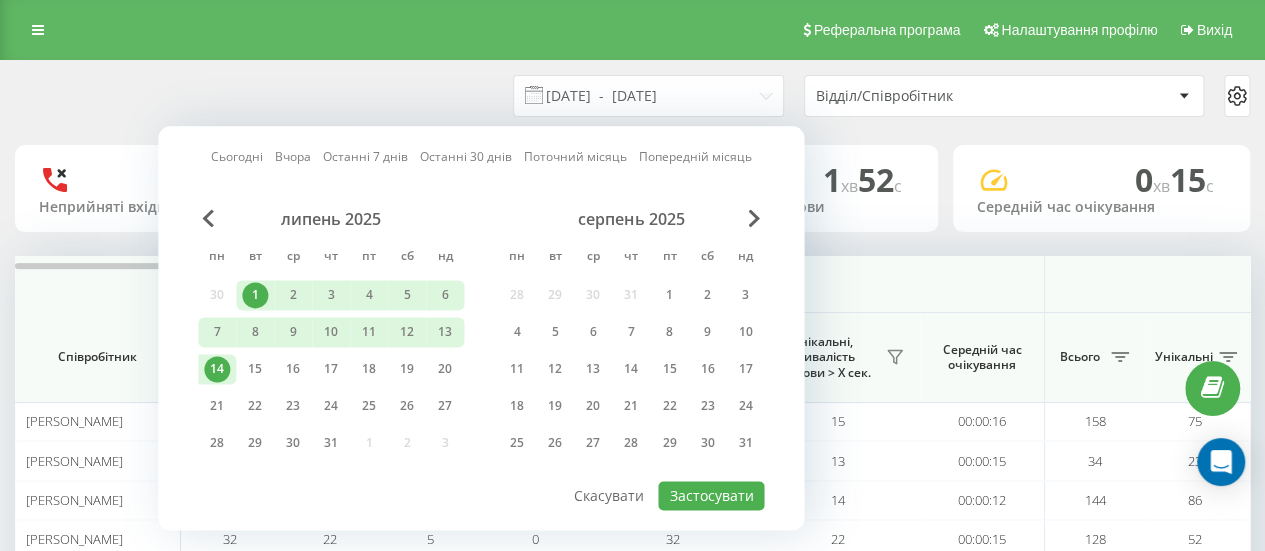 drag, startPoint x: 964, startPoint y: 67, endPoint x: 964, endPoint y: 98, distance: 31 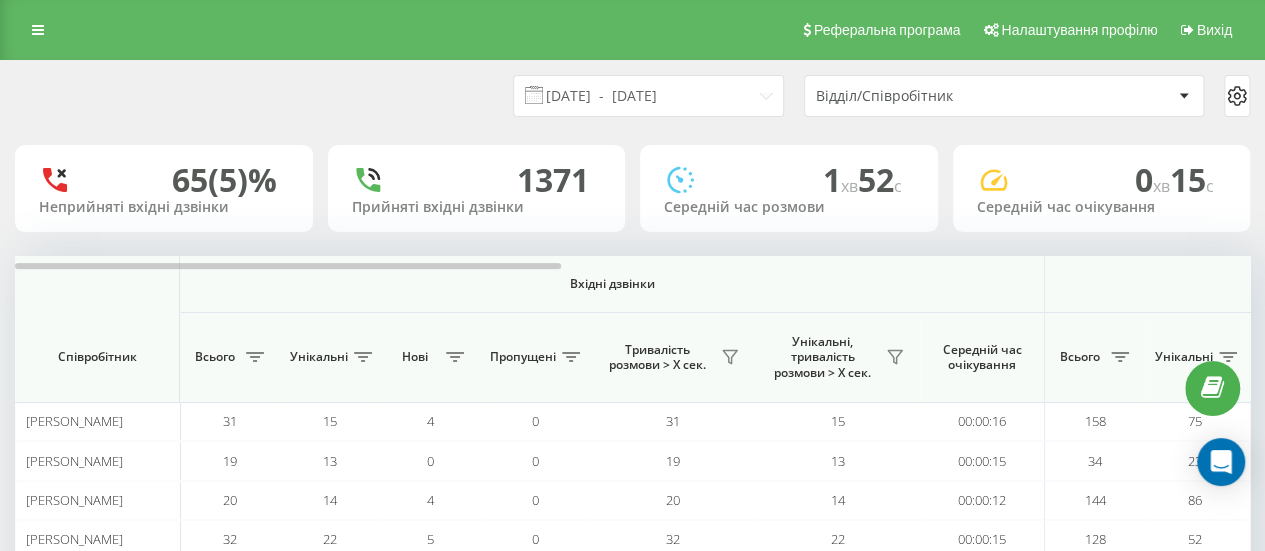 click on "Відділ/Співробітник" at bounding box center [935, 96] 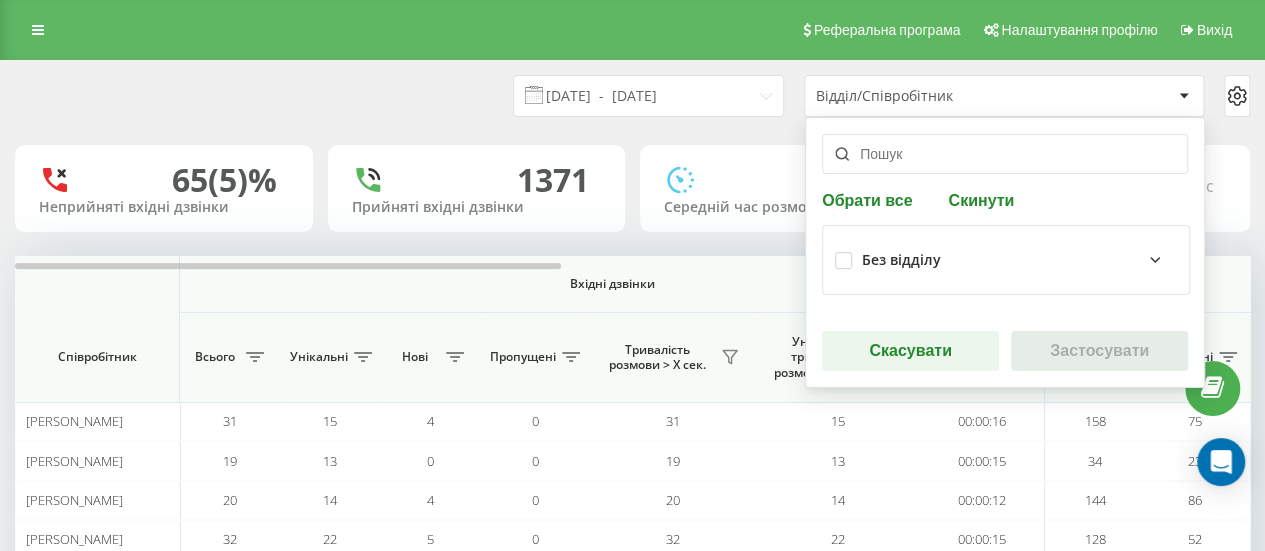 click on "Скинути" at bounding box center [981, 199] 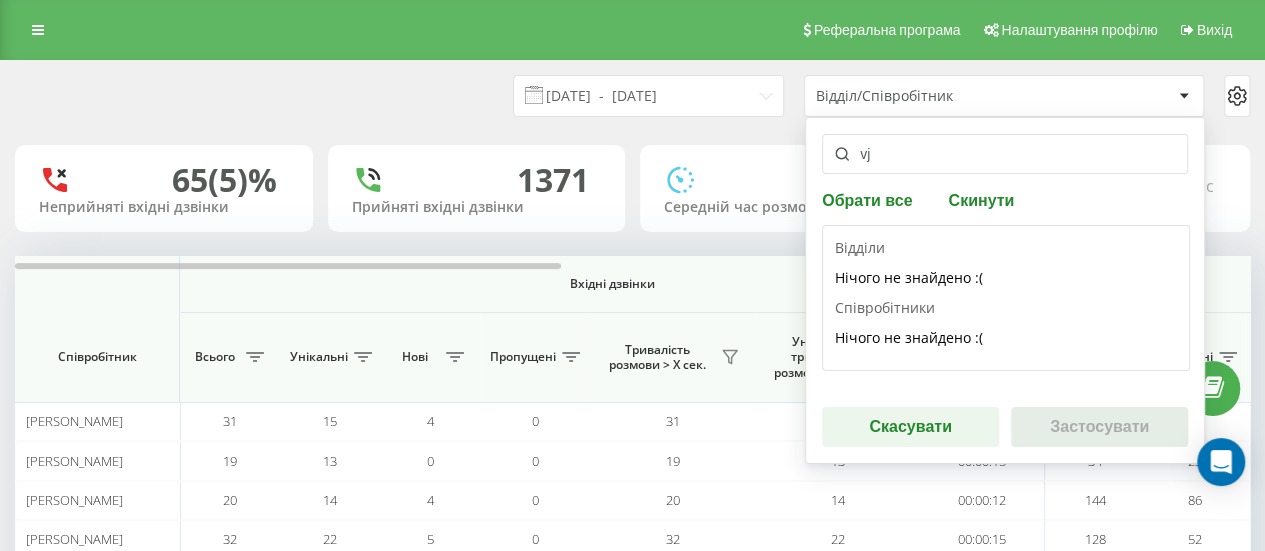 type on "v" 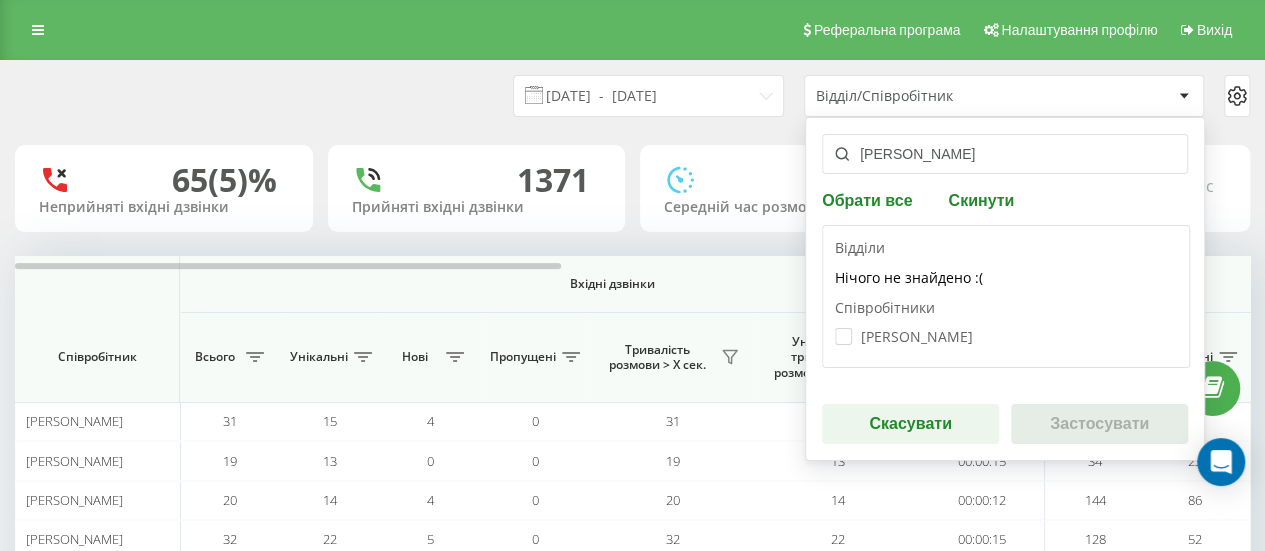 type on "моргун" 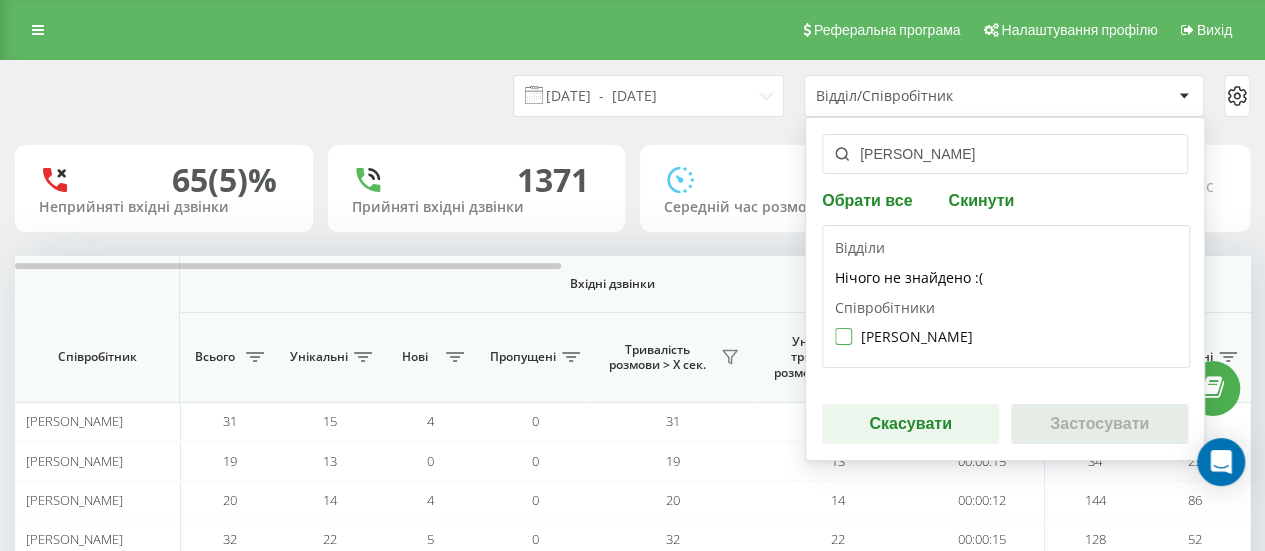 click on "[PERSON_NAME]" at bounding box center (904, 336) 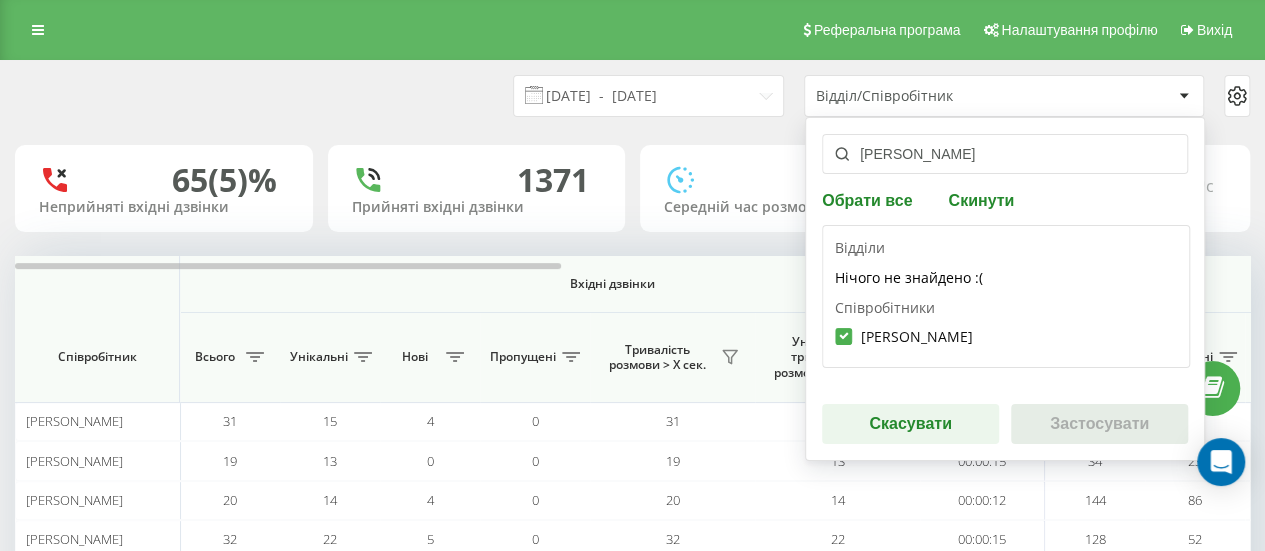 checkbox on "true" 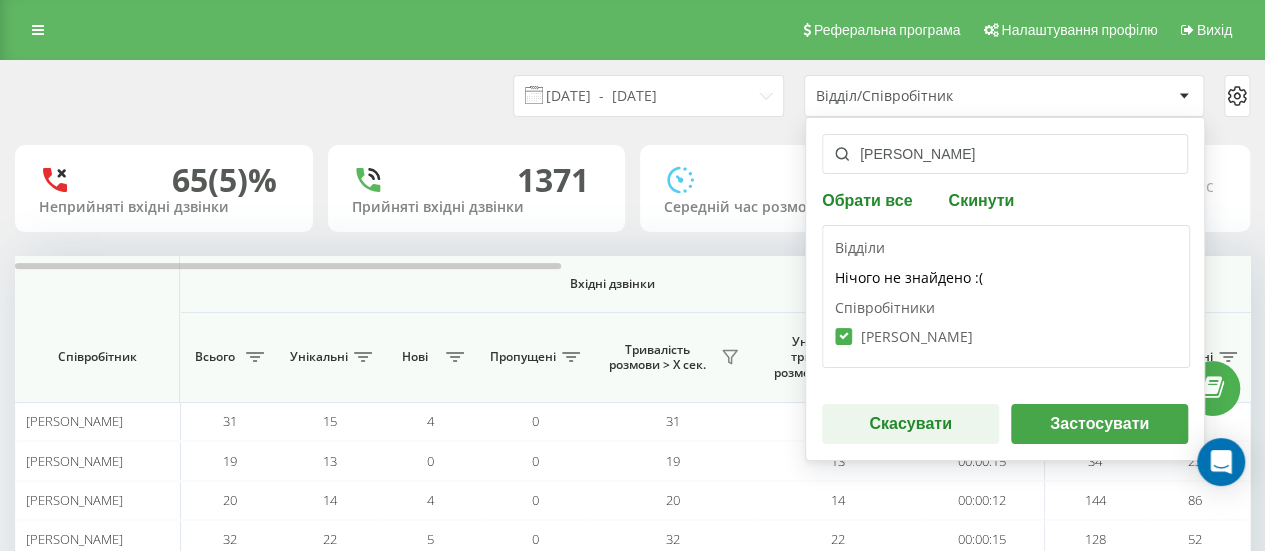 click on "Застосувати" at bounding box center (1099, 424) 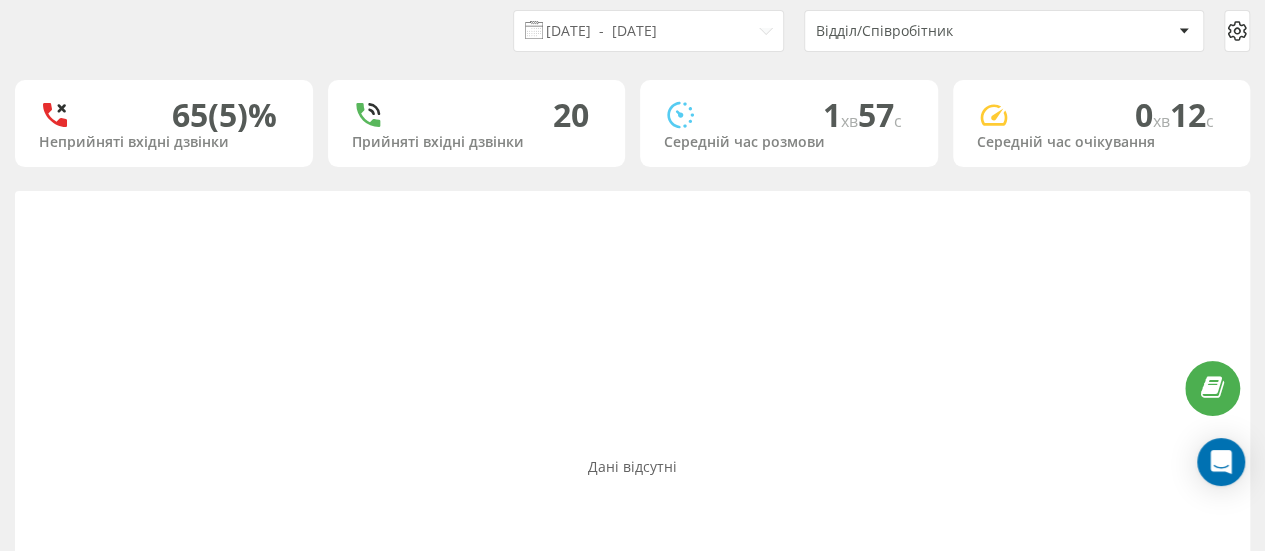 scroll, scrollTop: 0, scrollLeft: 0, axis: both 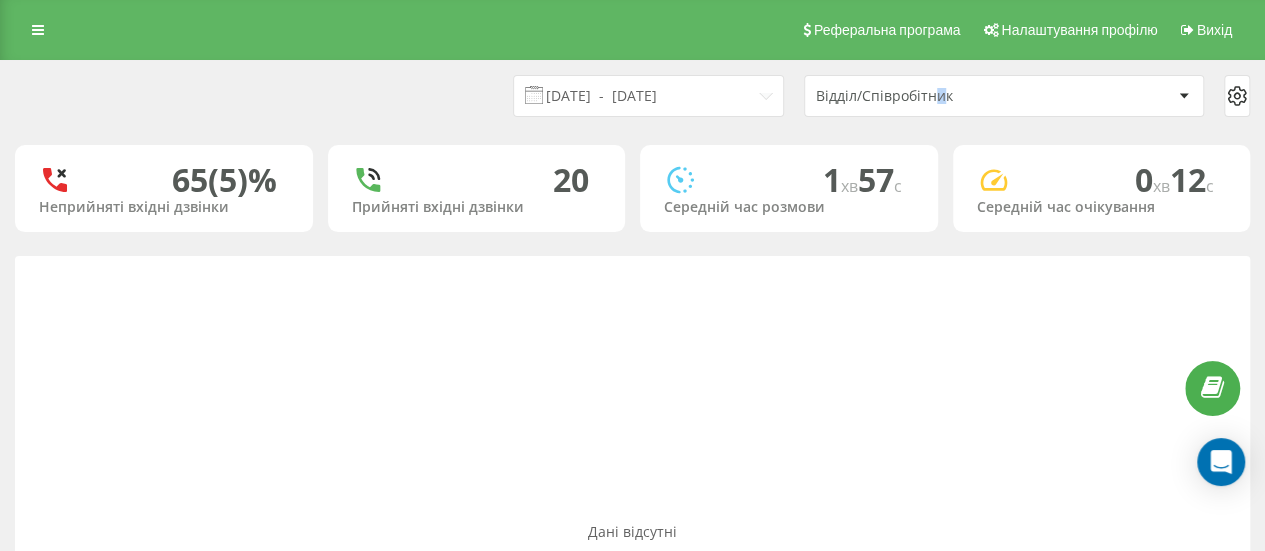 drag, startPoint x: 938, startPoint y: 95, endPoint x: 949, endPoint y: 91, distance: 11.7046995 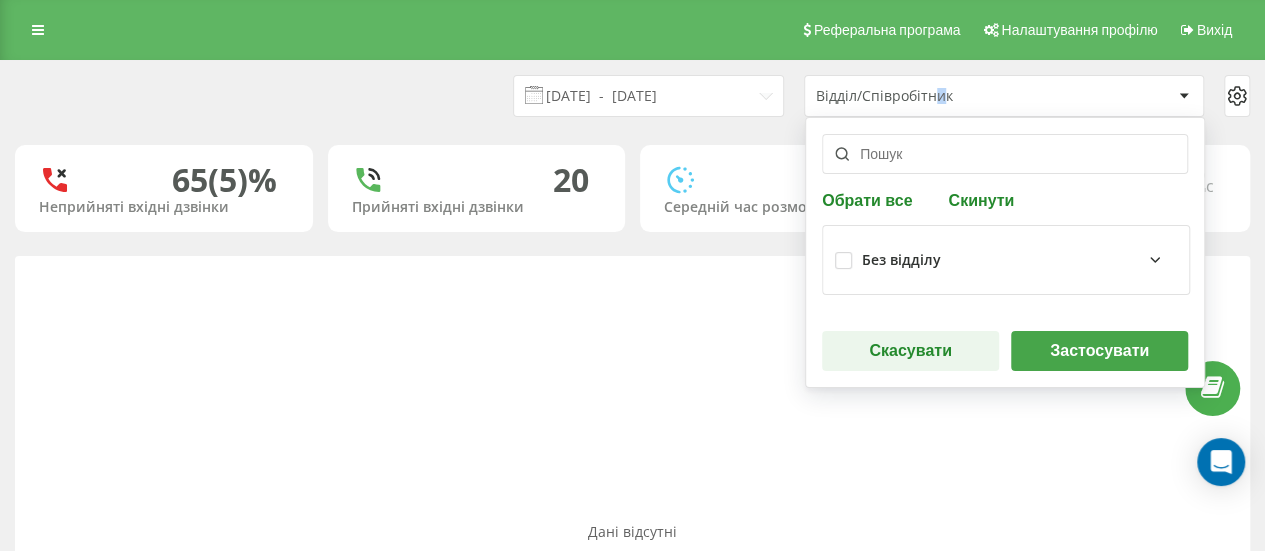 click on "Скинути" at bounding box center (981, 199) 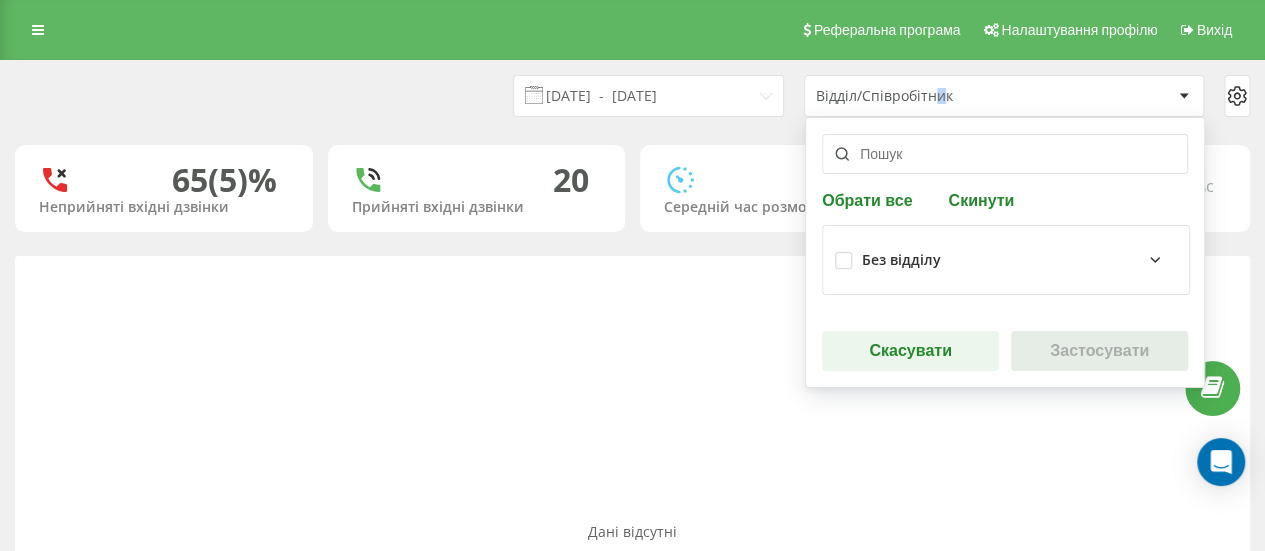 click on "Скасувати" at bounding box center (910, 351) 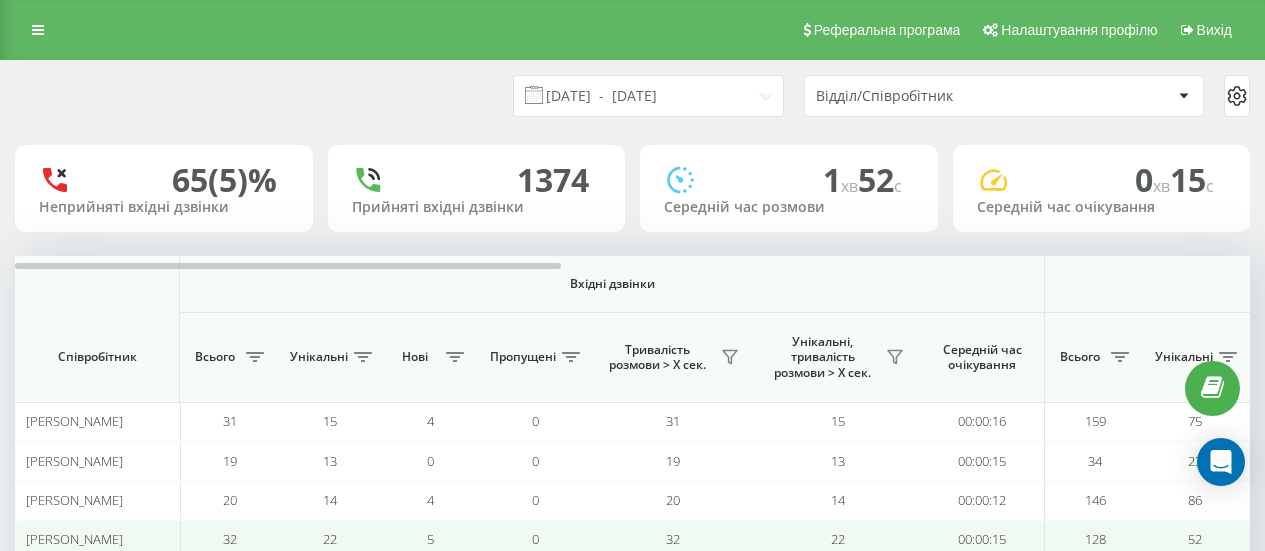 scroll, scrollTop: 214, scrollLeft: 0, axis: vertical 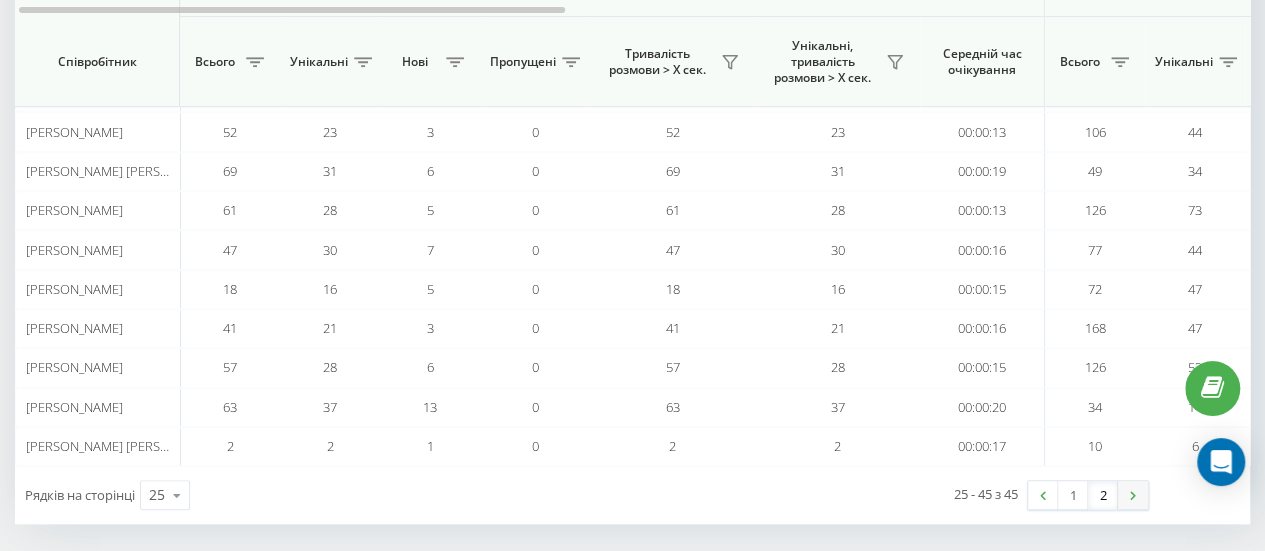 click at bounding box center (1133, 495) 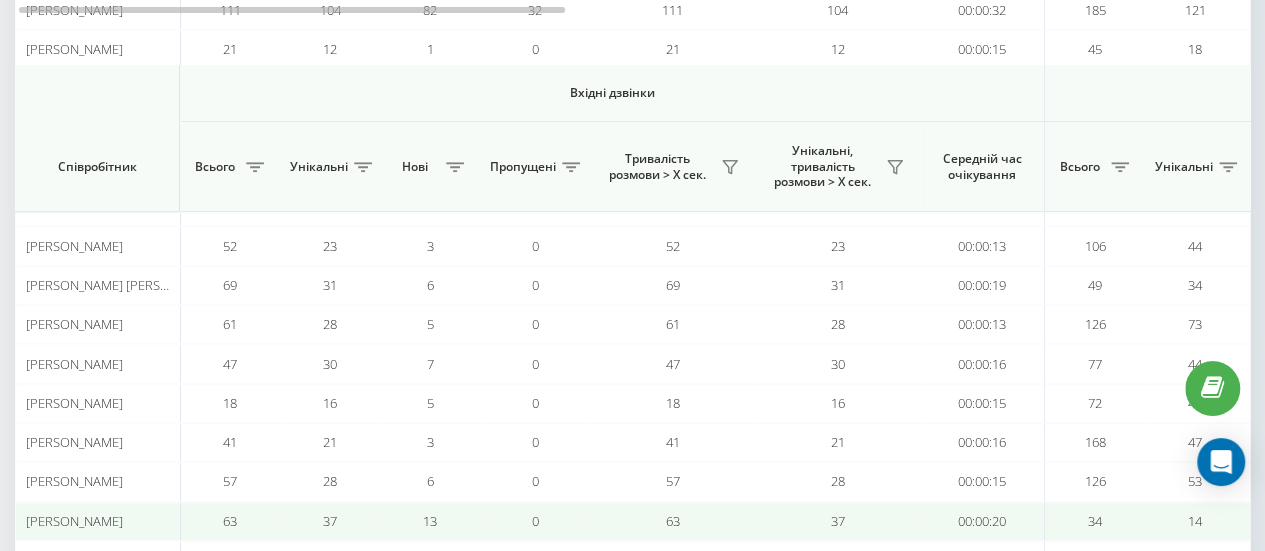 scroll, scrollTop: 722, scrollLeft: 0, axis: vertical 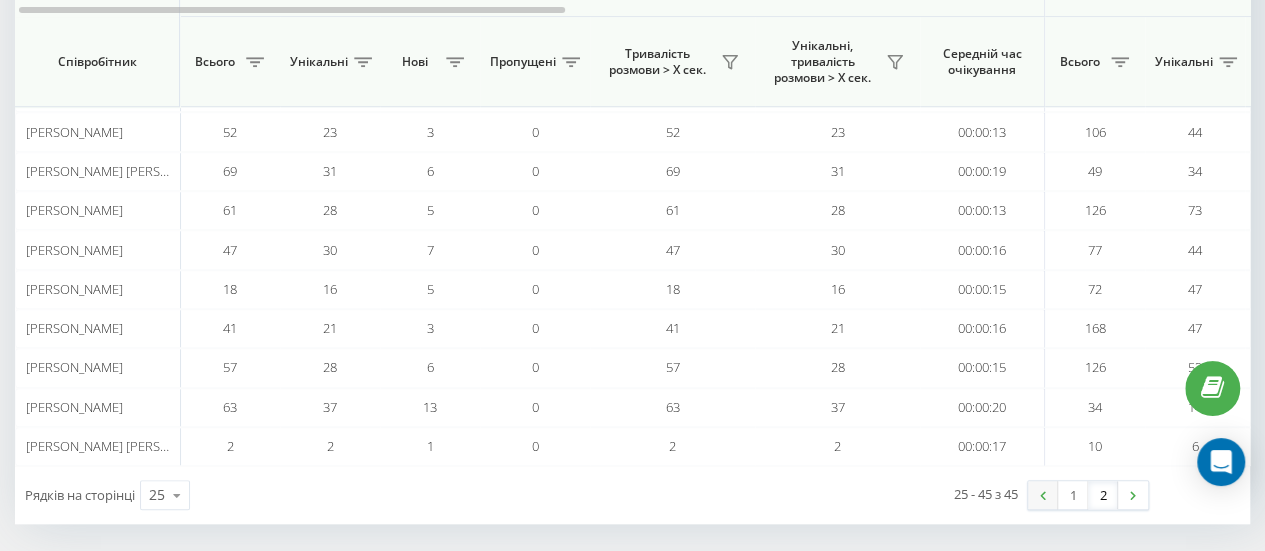 click at bounding box center (1043, 495) 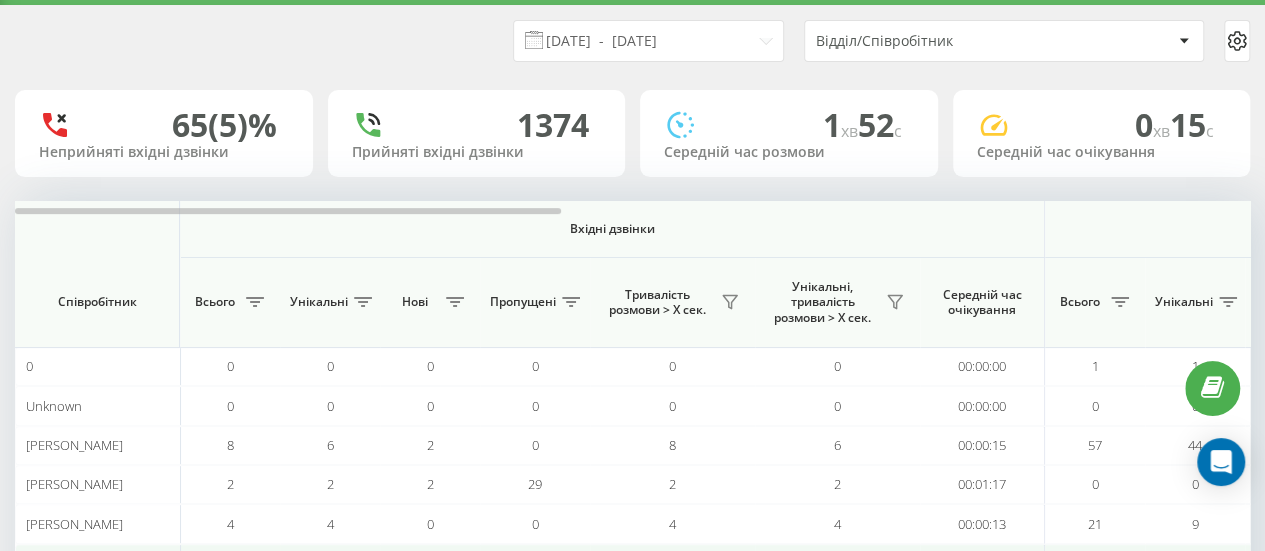 scroll, scrollTop: 0, scrollLeft: 0, axis: both 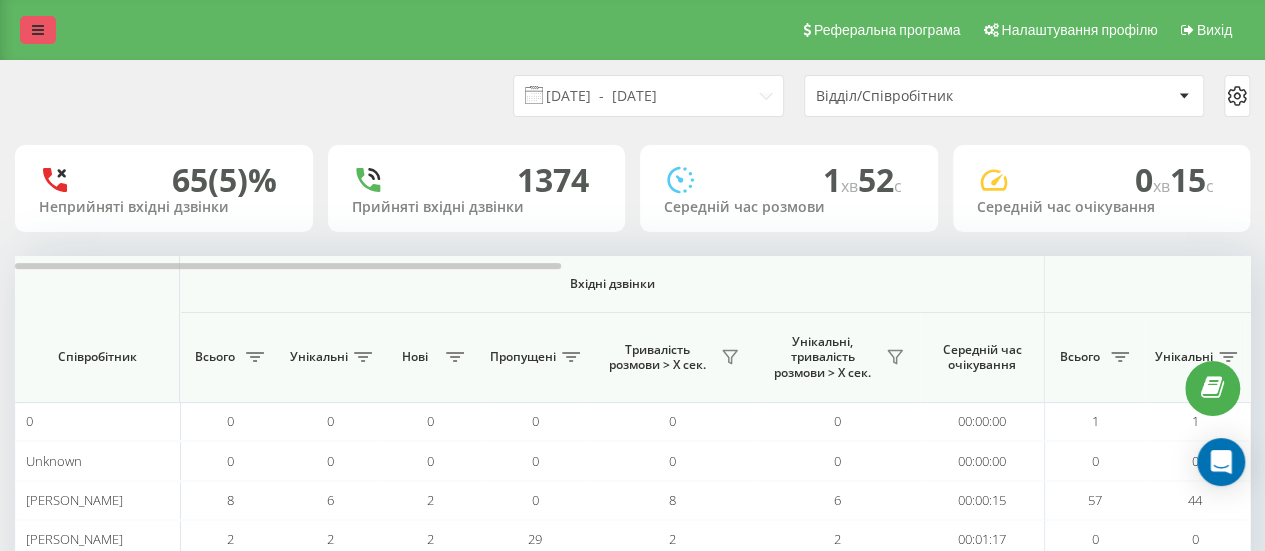 click at bounding box center (38, 30) 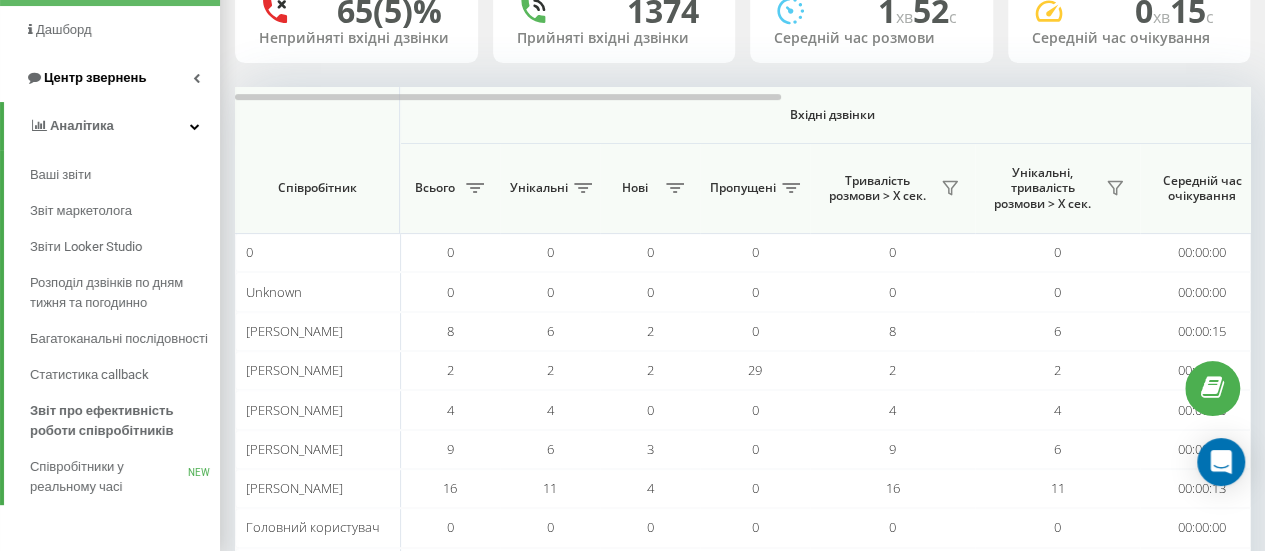 scroll, scrollTop: 200, scrollLeft: 0, axis: vertical 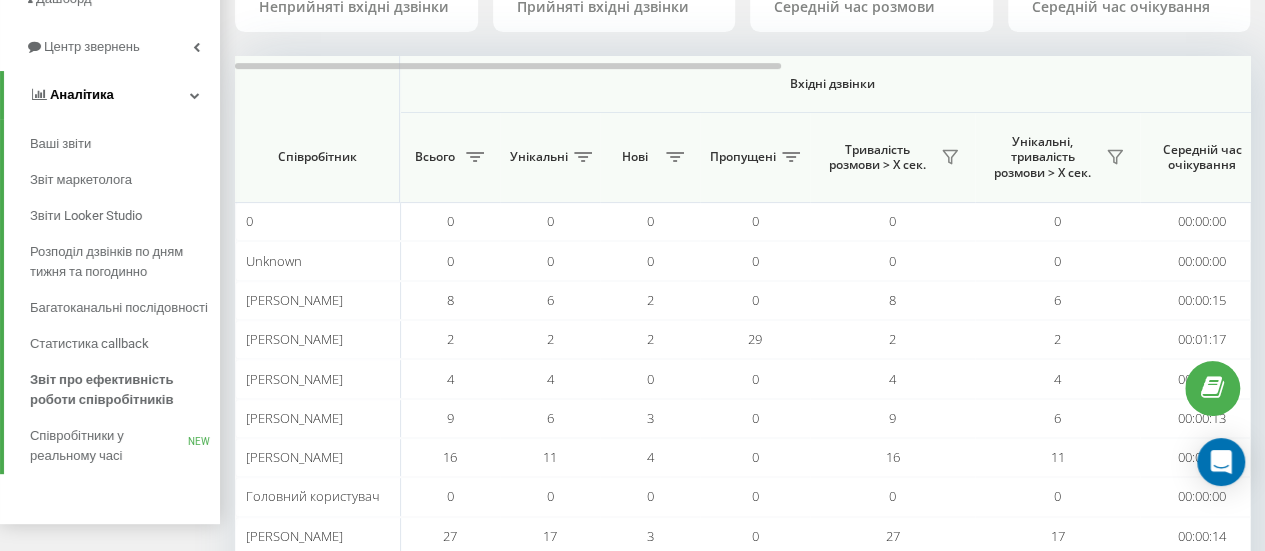 click on "Аналiтика" at bounding box center [112, 95] 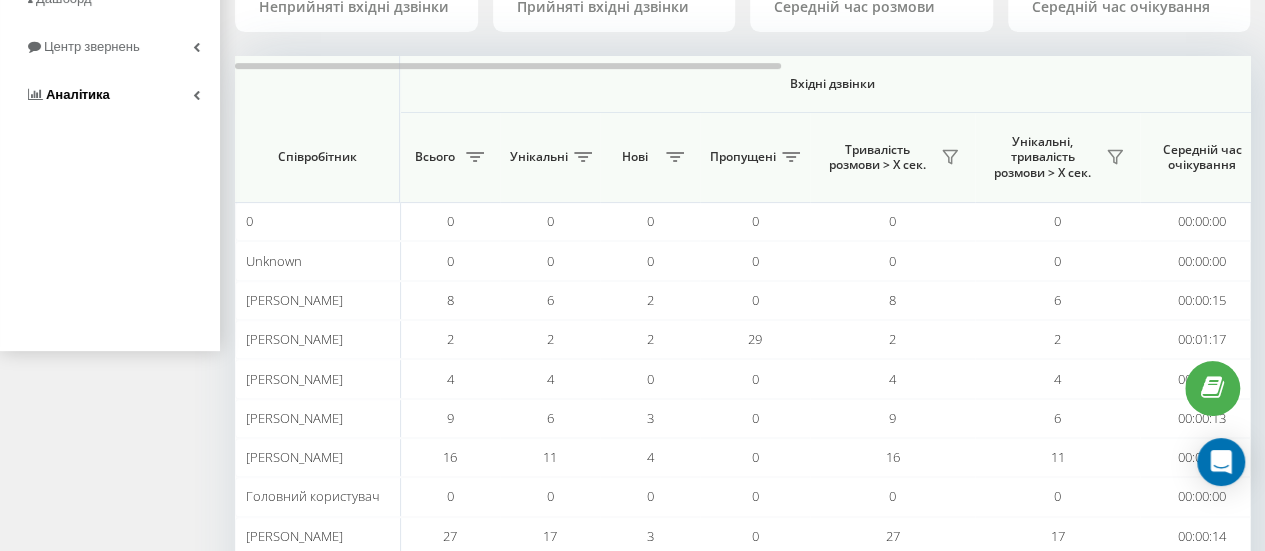 click on "Аналiтика" at bounding box center [110, 95] 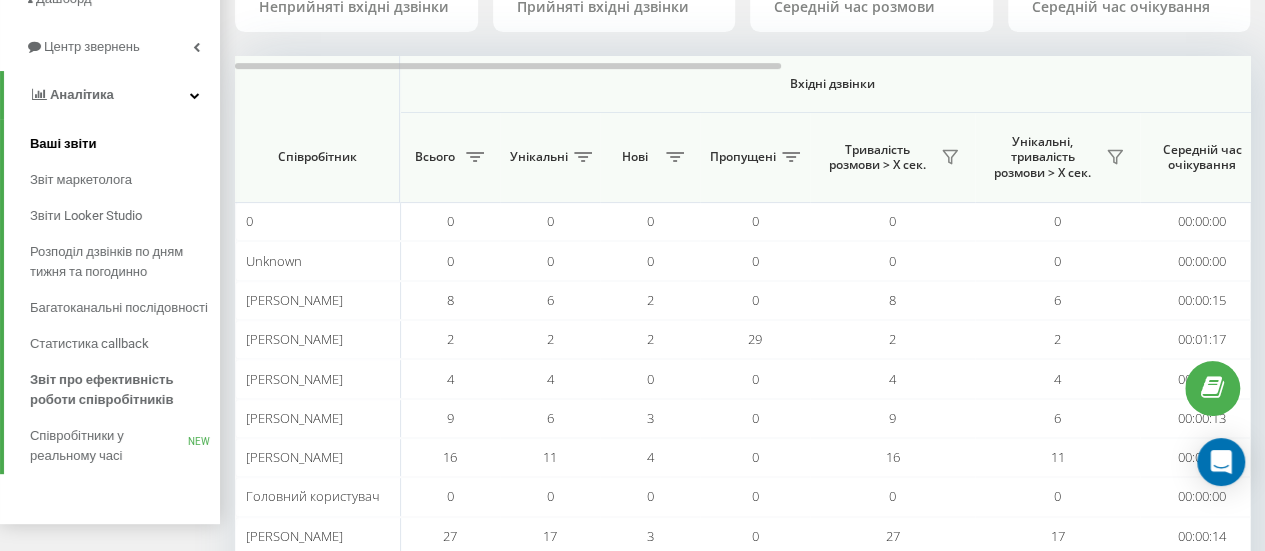 click on "Ваші звіти" at bounding box center [63, 144] 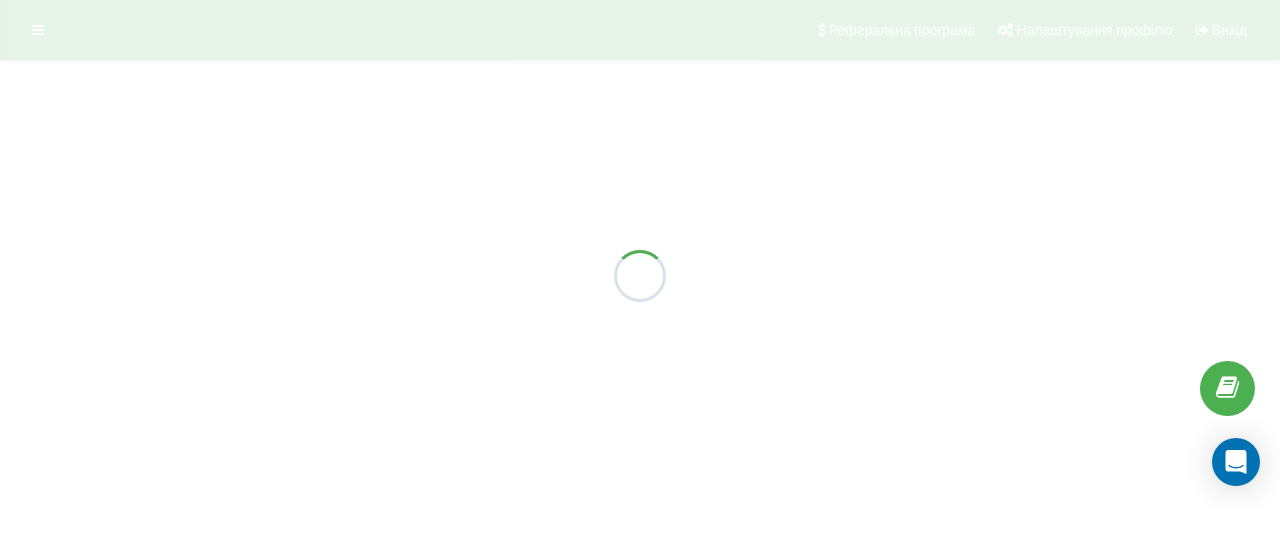 scroll, scrollTop: 0, scrollLeft: 0, axis: both 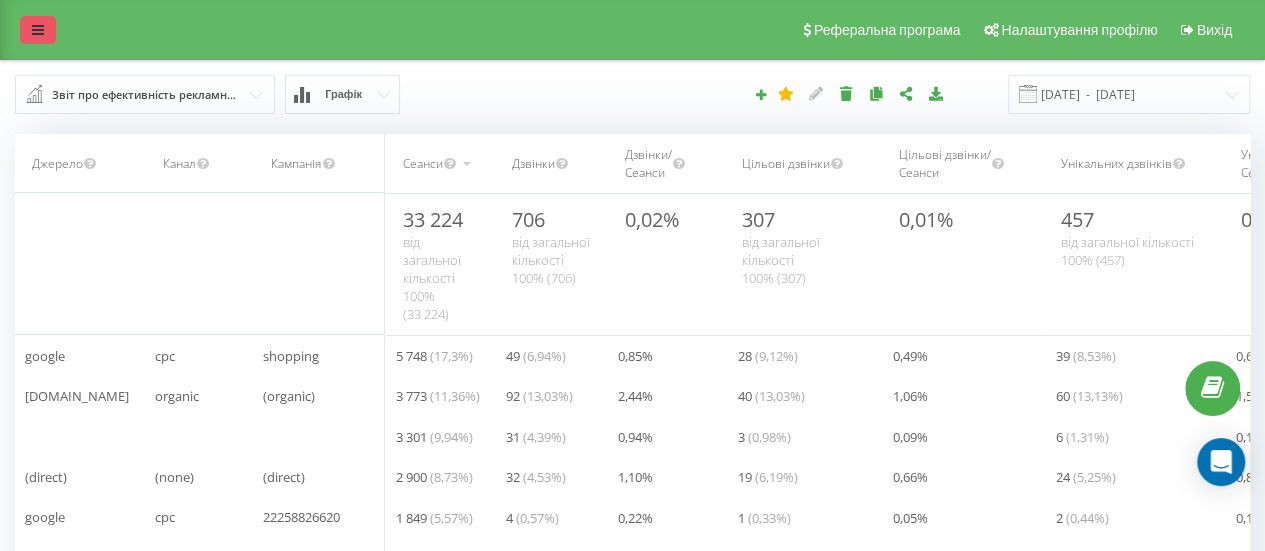 click at bounding box center [38, 30] 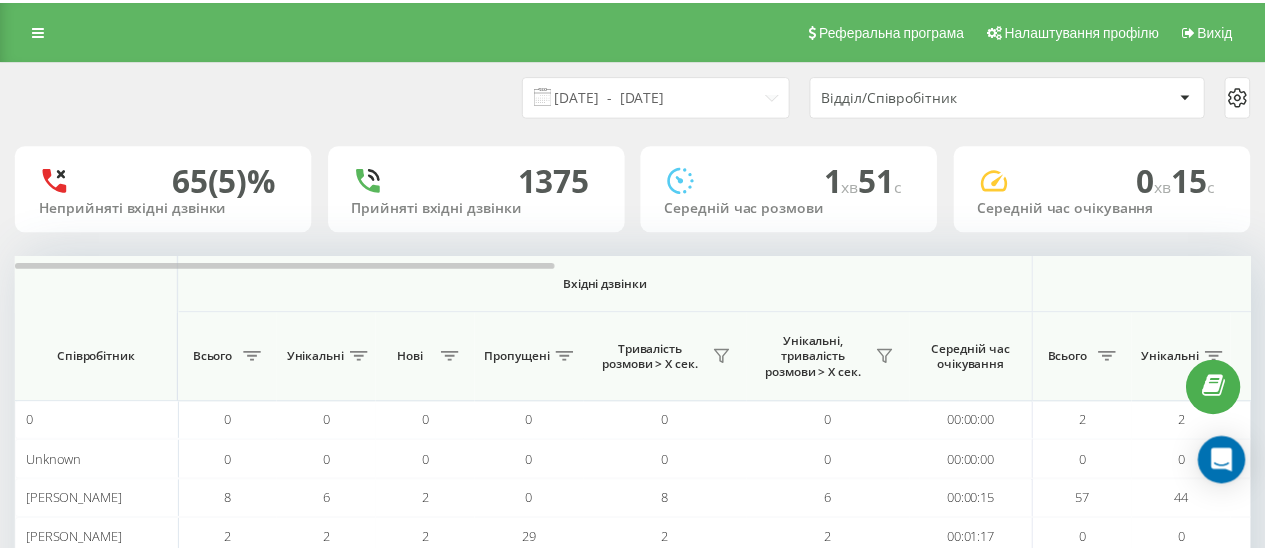 scroll, scrollTop: 0, scrollLeft: 0, axis: both 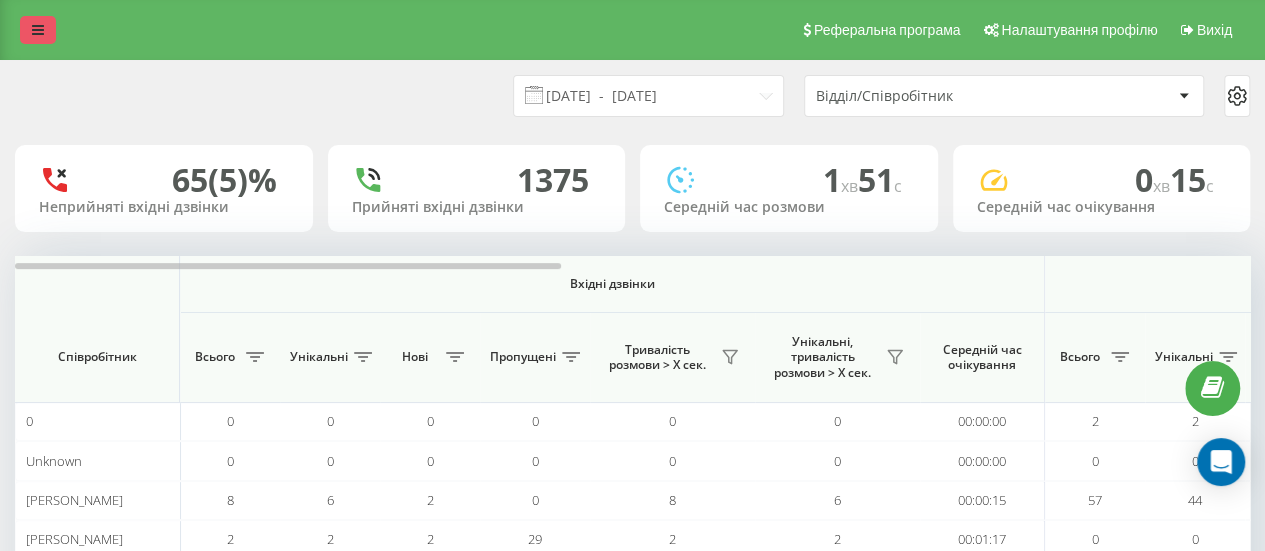 click at bounding box center [38, 30] 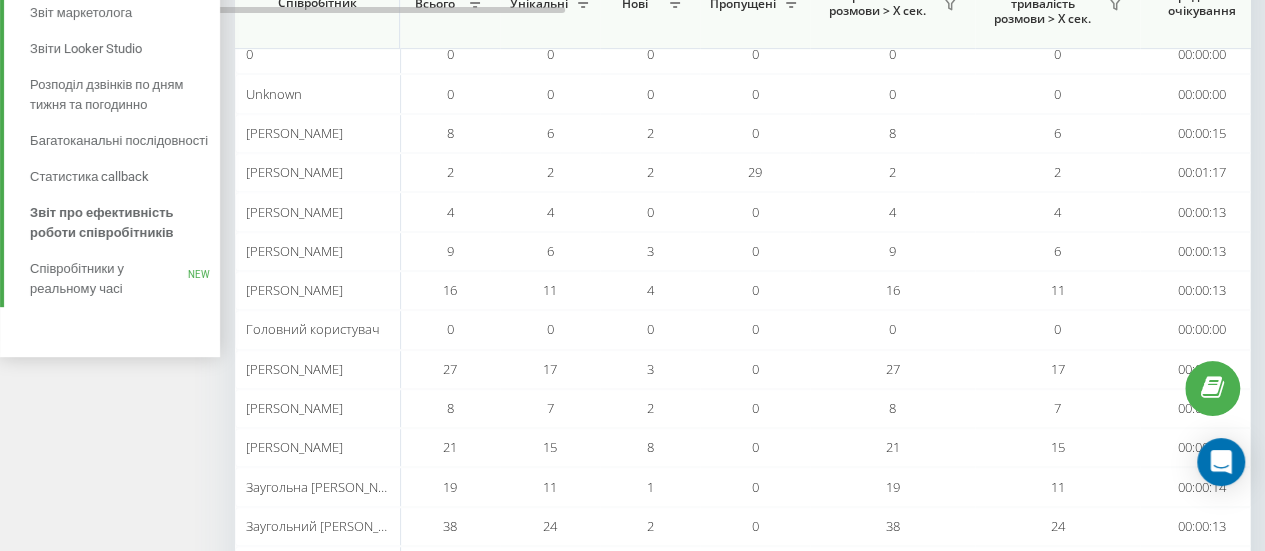 scroll, scrollTop: 400, scrollLeft: 0, axis: vertical 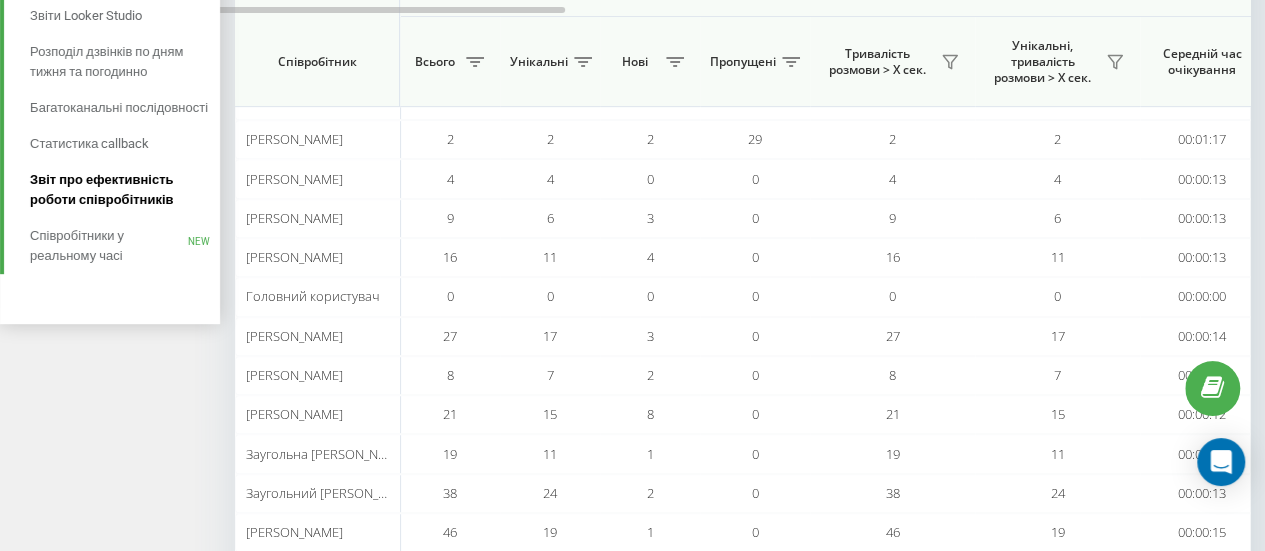 click on "Звіт про ефективність роботи співробітників" at bounding box center (120, 190) 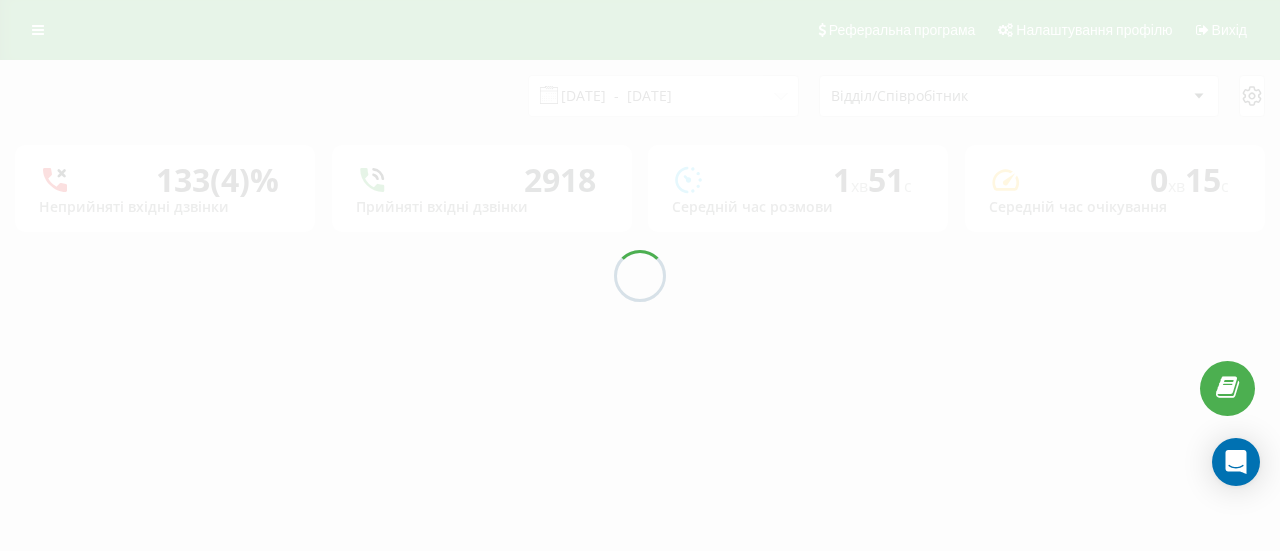 scroll, scrollTop: 0, scrollLeft: 0, axis: both 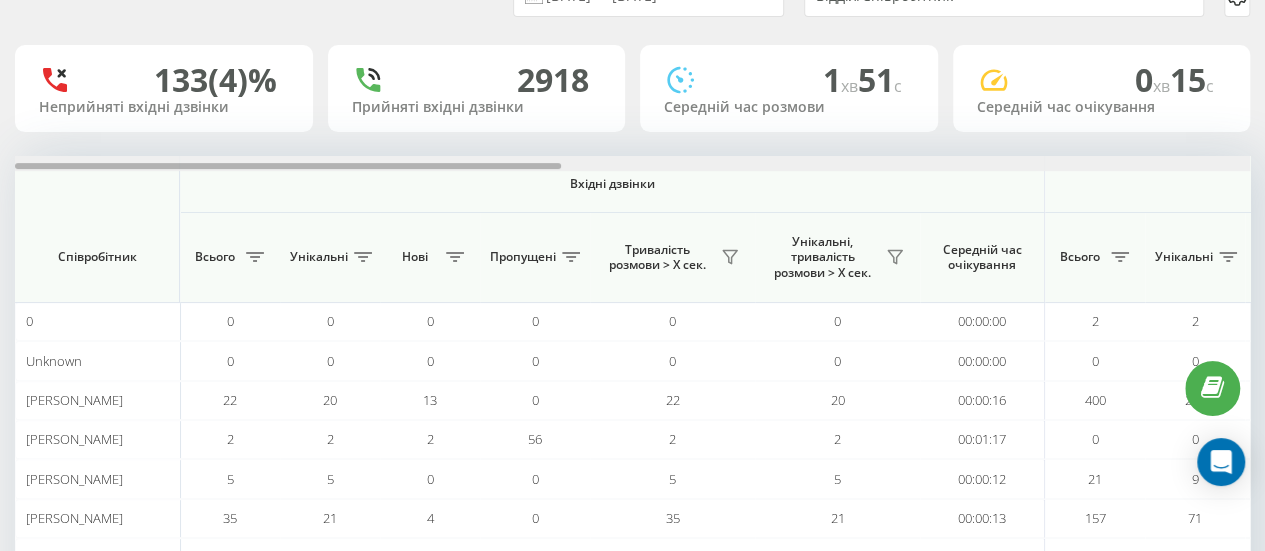 drag, startPoint x: 372, startPoint y: 165, endPoint x: 301, endPoint y: 86, distance: 106.21676 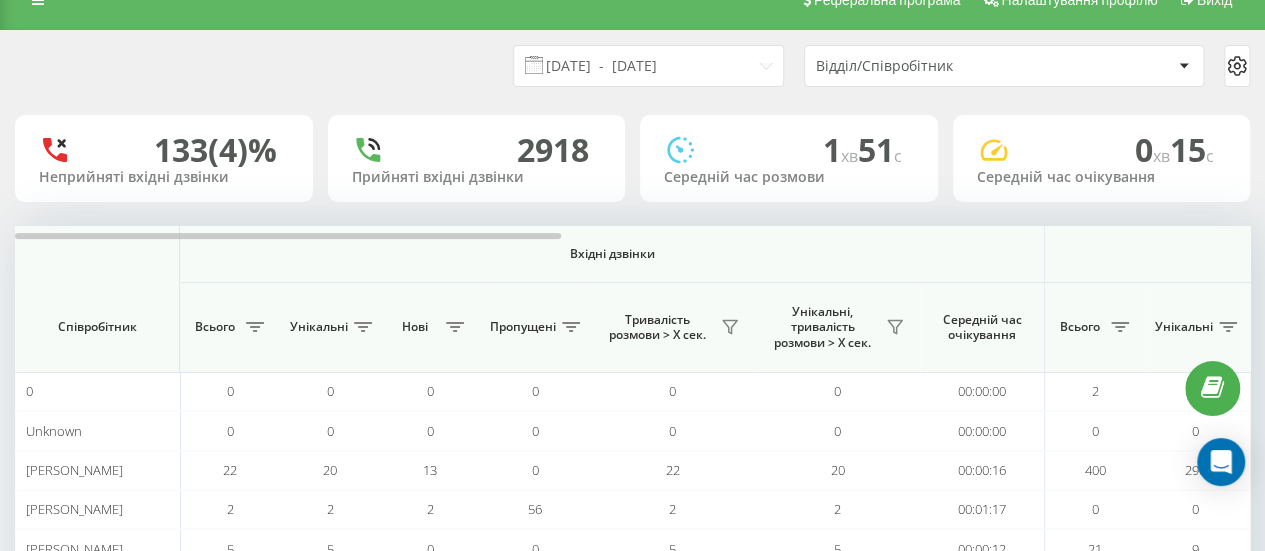scroll, scrollTop: 0, scrollLeft: 0, axis: both 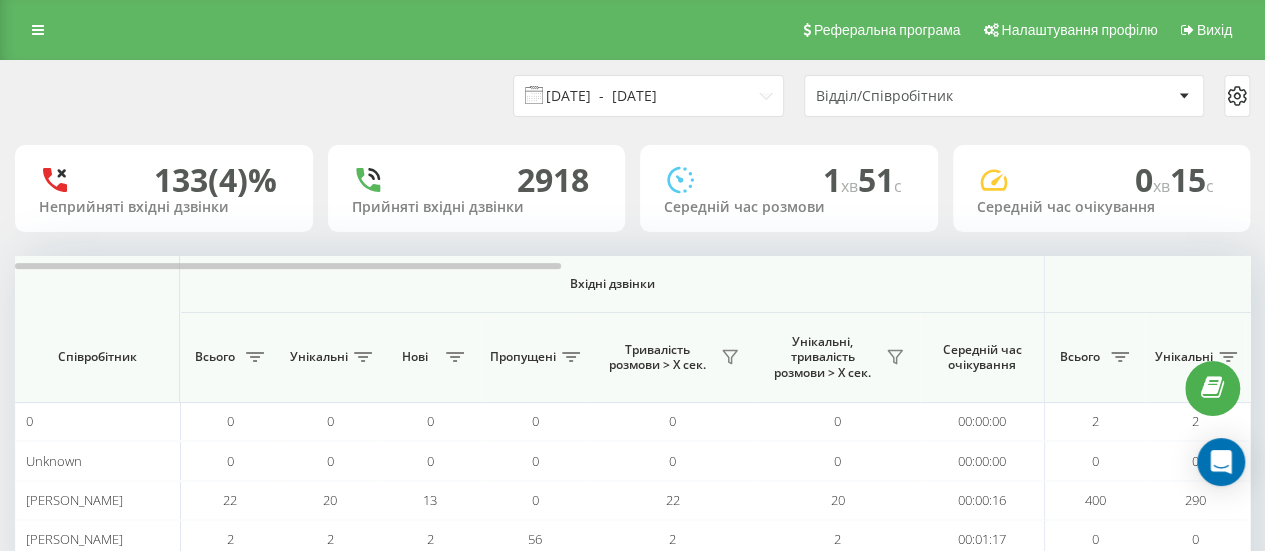 click on "[DATE]  -  [DATE]" at bounding box center [648, 96] 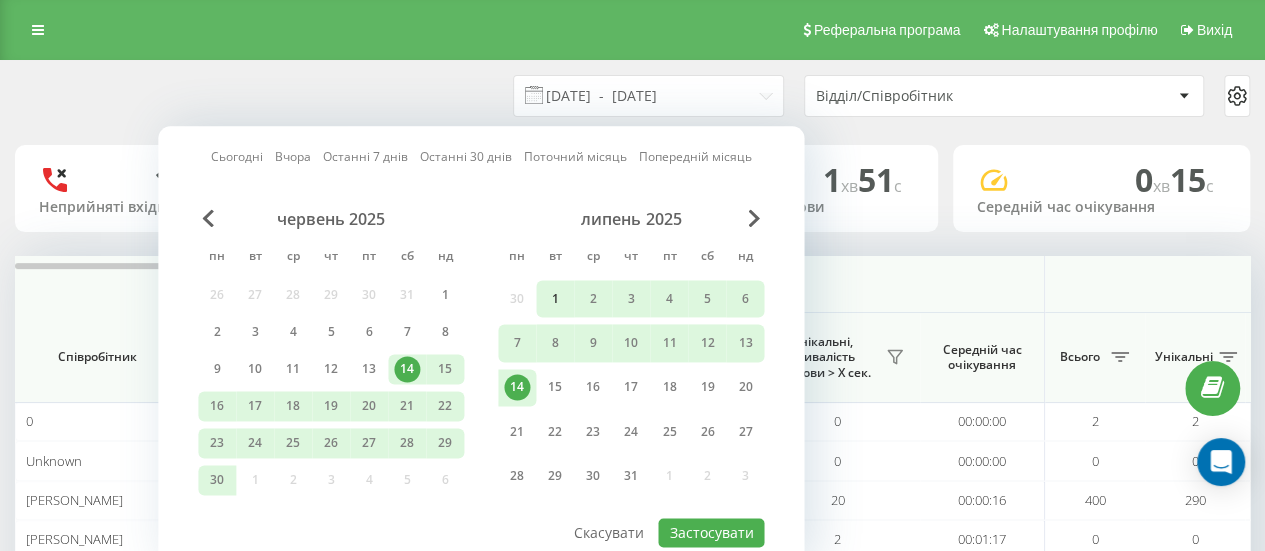 click on "1" at bounding box center (555, 299) 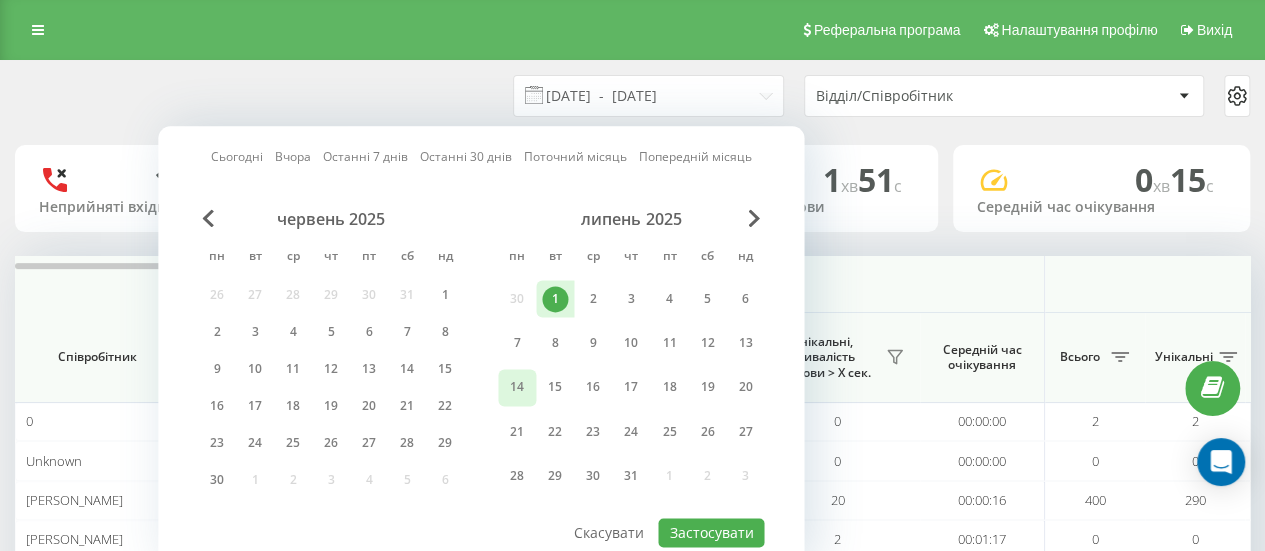 click on "14" at bounding box center (517, 388) 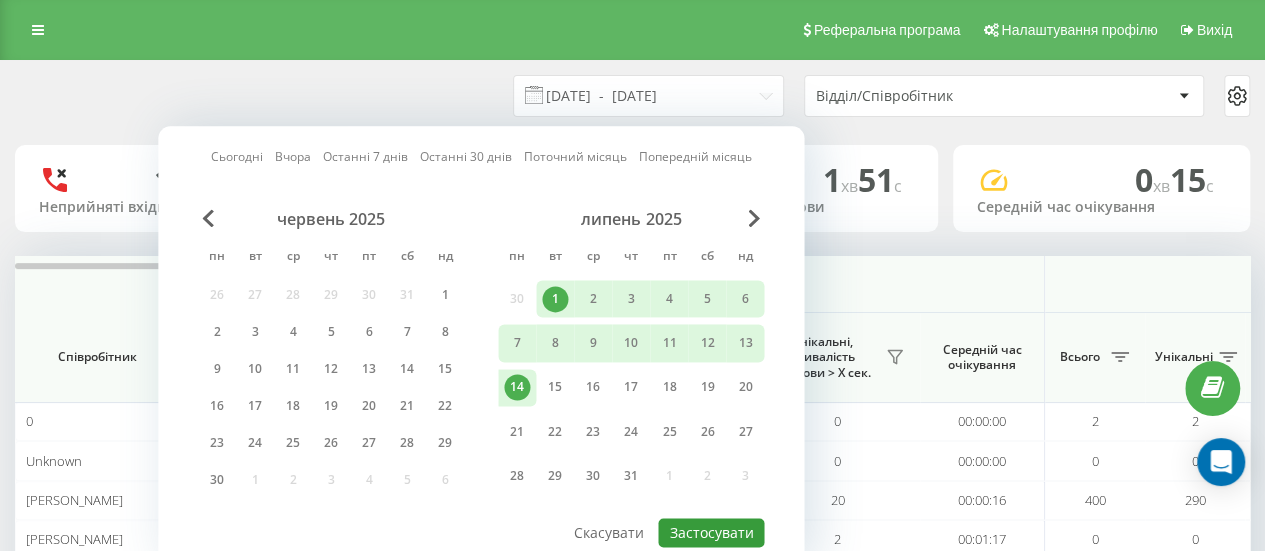 click on "Застосувати" at bounding box center [711, 532] 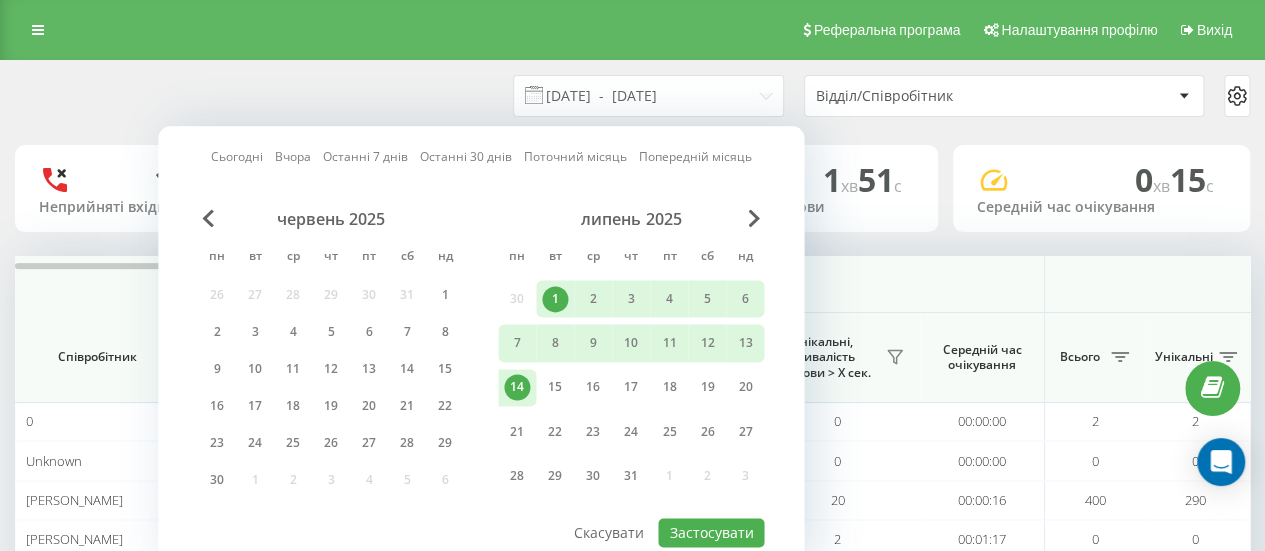 type on "[DATE]  -  [DATE]" 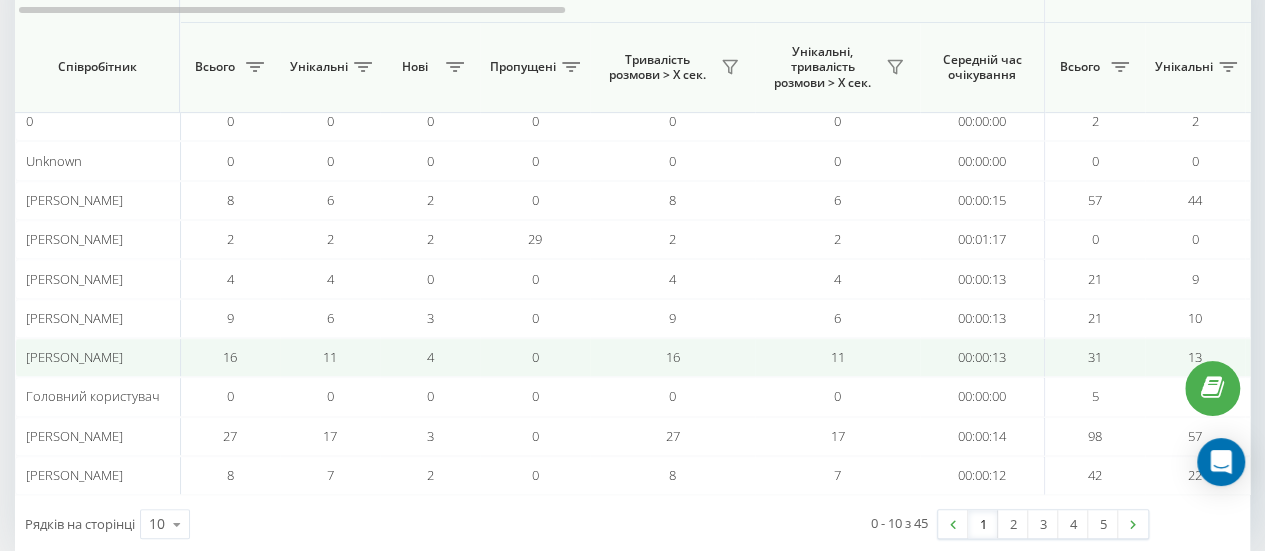 scroll, scrollTop: 335, scrollLeft: 0, axis: vertical 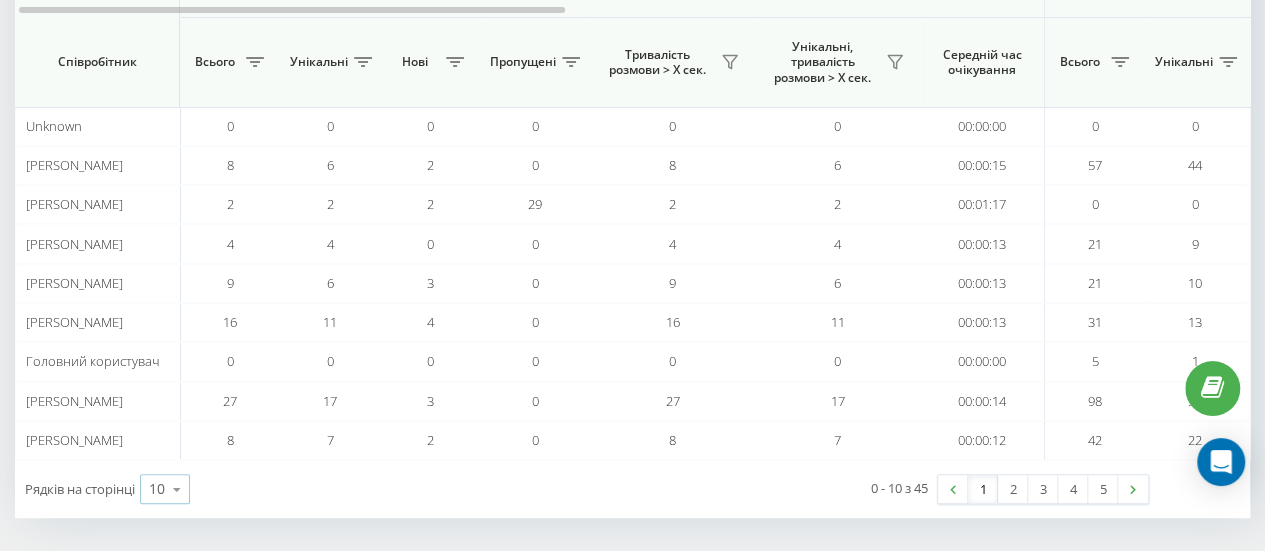 click at bounding box center [177, 489] 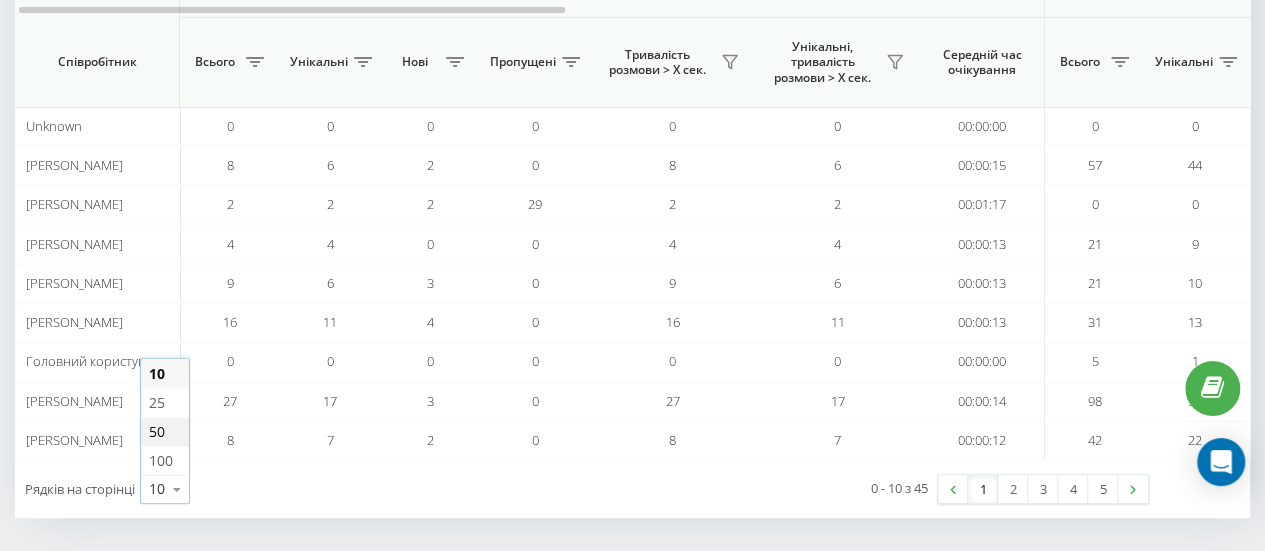 click on "50" at bounding box center [165, 431] 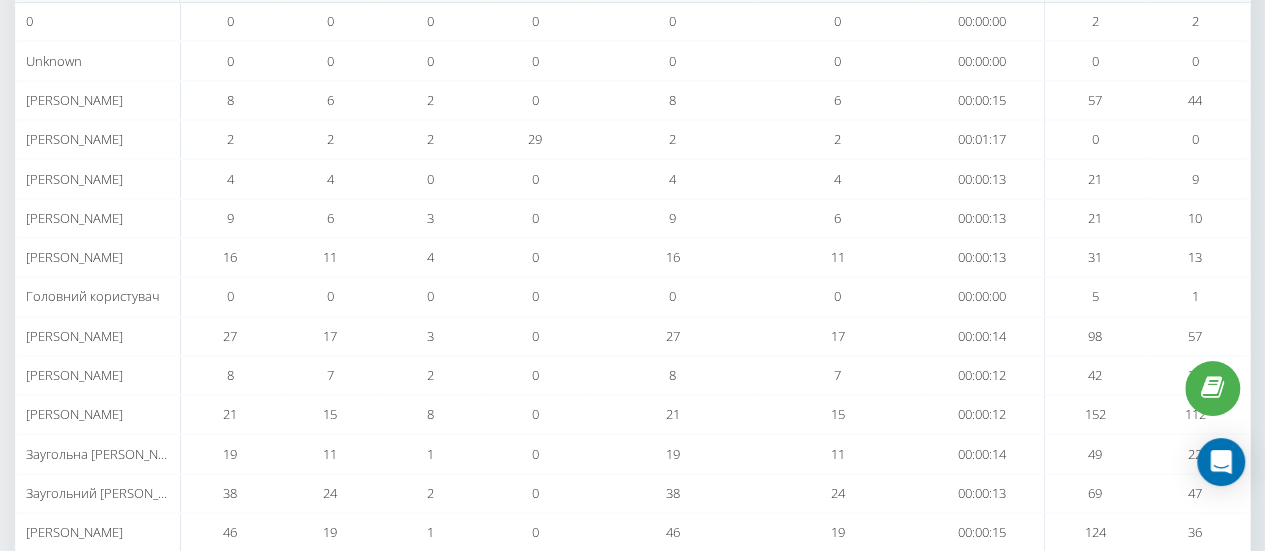 scroll, scrollTop: 100, scrollLeft: 0, axis: vertical 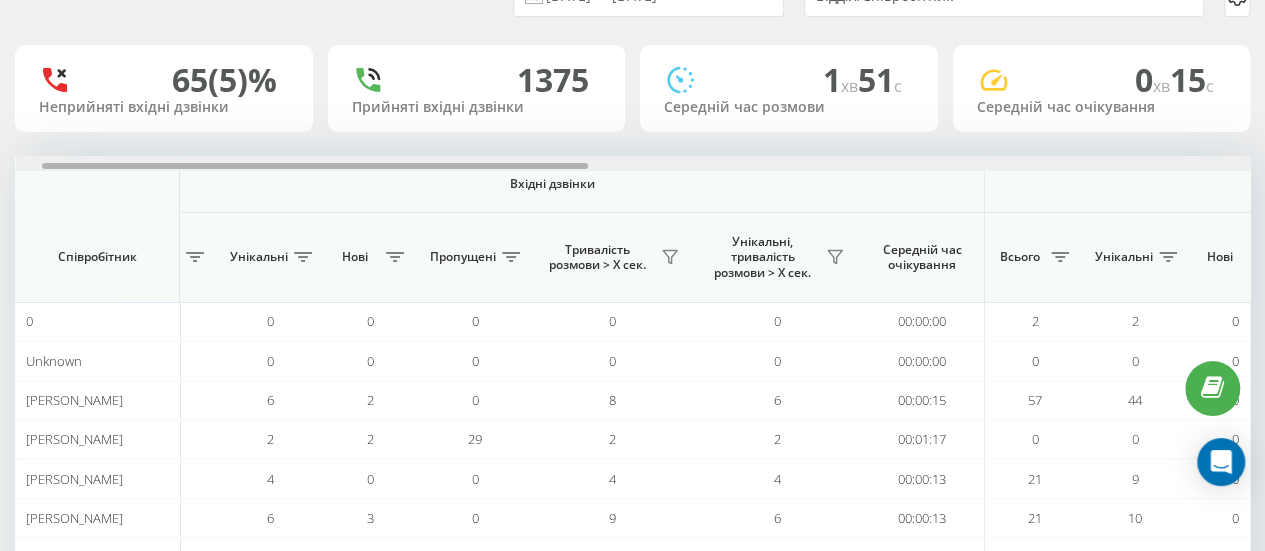 drag, startPoint x: 494, startPoint y: 165, endPoint x: 521, endPoint y: 167, distance: 27.073973 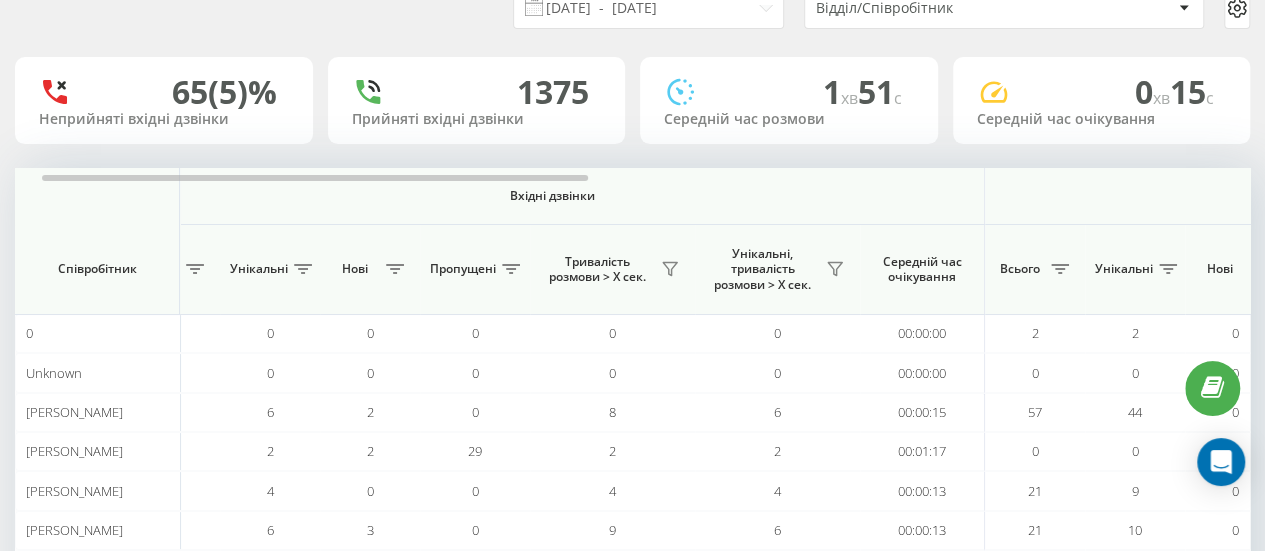 scroll, scrollTop: 0, scrollLeft: 0, axis: both 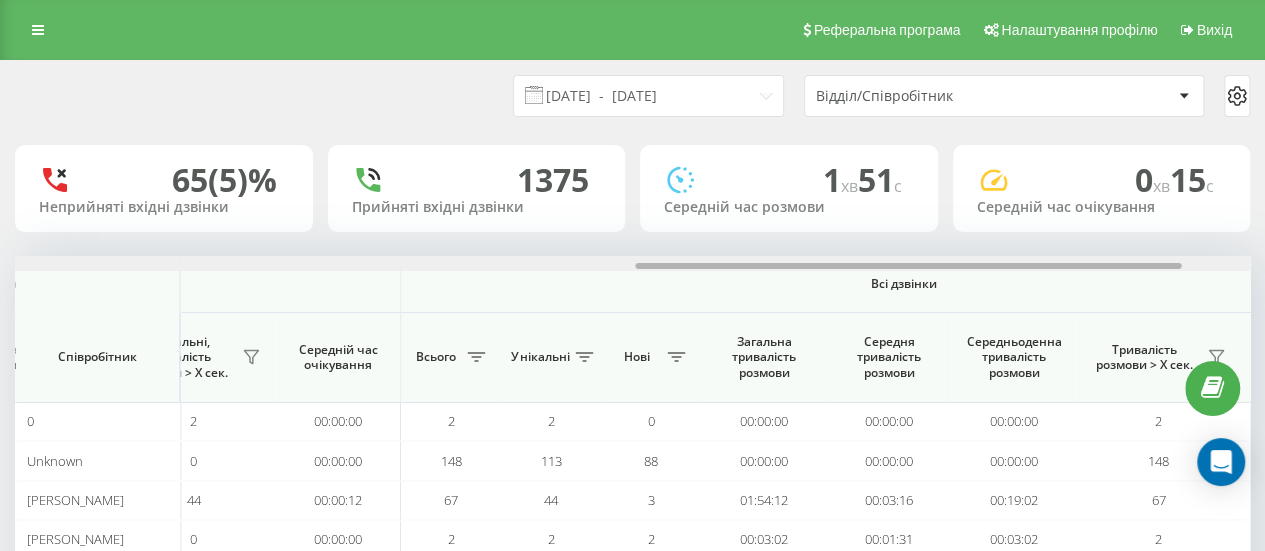 drag, startPoint x: 496, startPoint y: 263, endPoint x: 1089, endPoint y: 323, distance: 596.0277 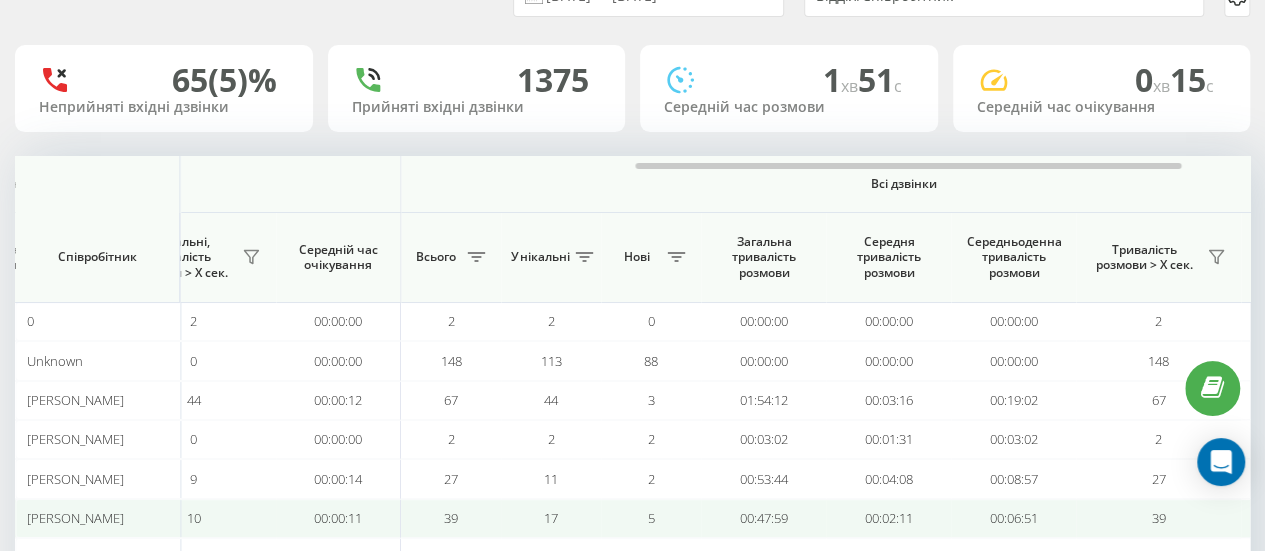 scroll, scrollTop: 200, scrollLeft: 0, axis: vertical 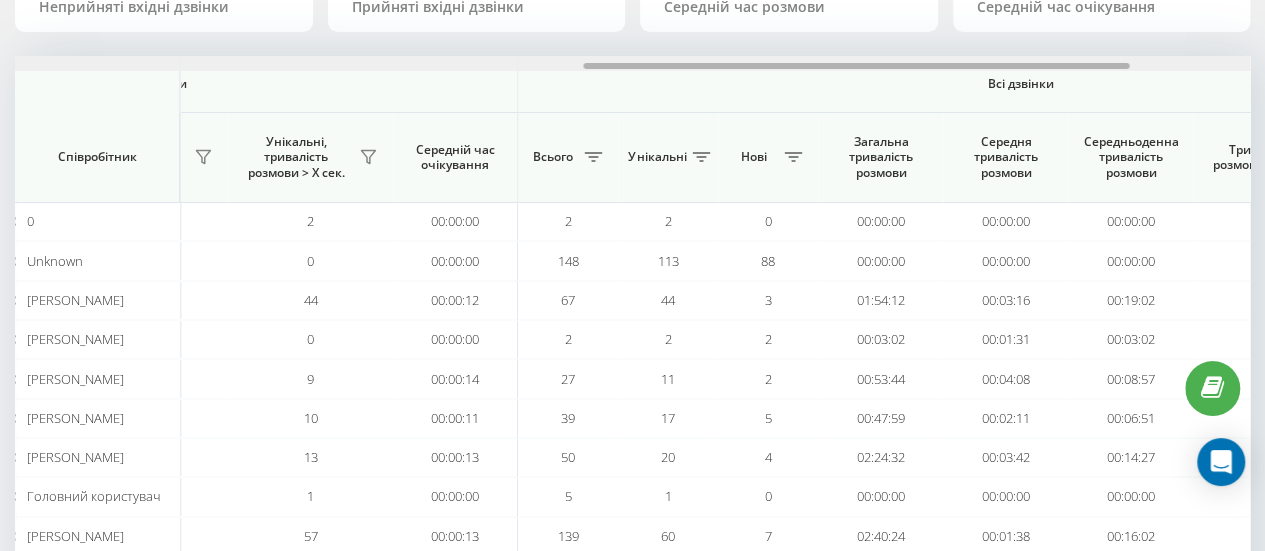 drag, startPoint x: 736, startPoint y: 66, endPoint x: 684, endPoint y: 60, distance: 52.34501 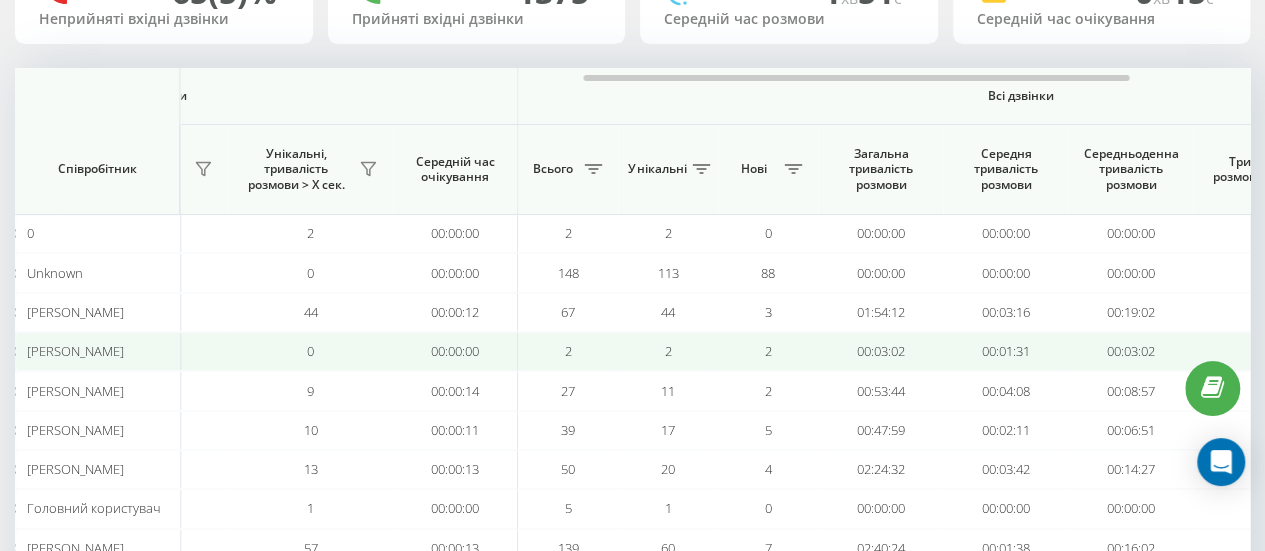 scroll, scrollTop: 0, scrollLeft: 0, axis: both 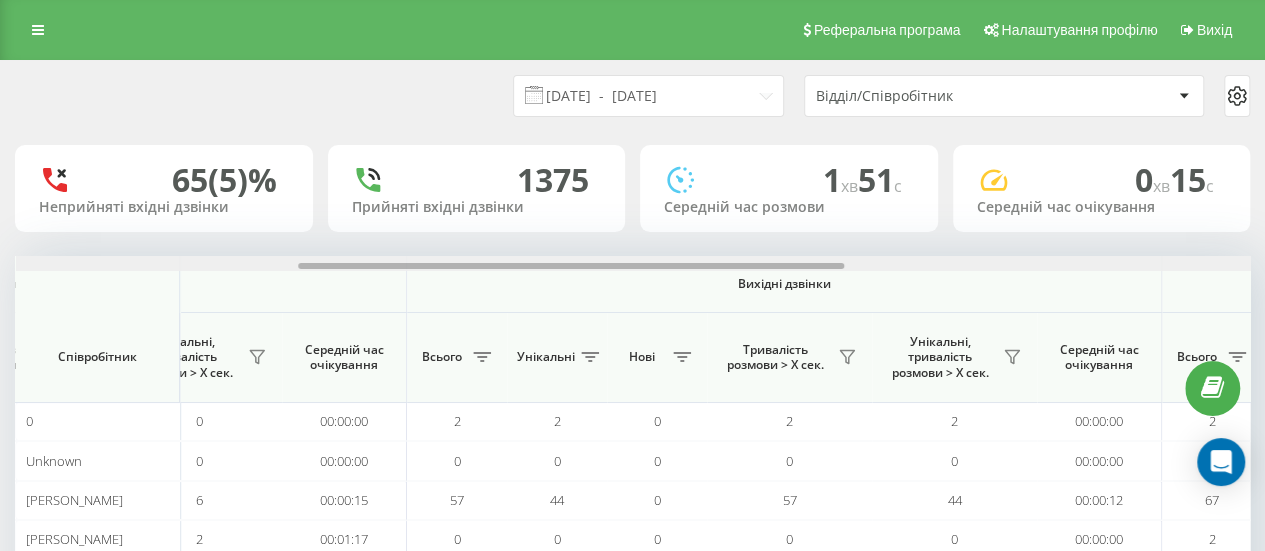 drag, startPoint x: 807, startPoint y: 267, endPoint x: 522, endPoint y: 225, distance: 288.07812 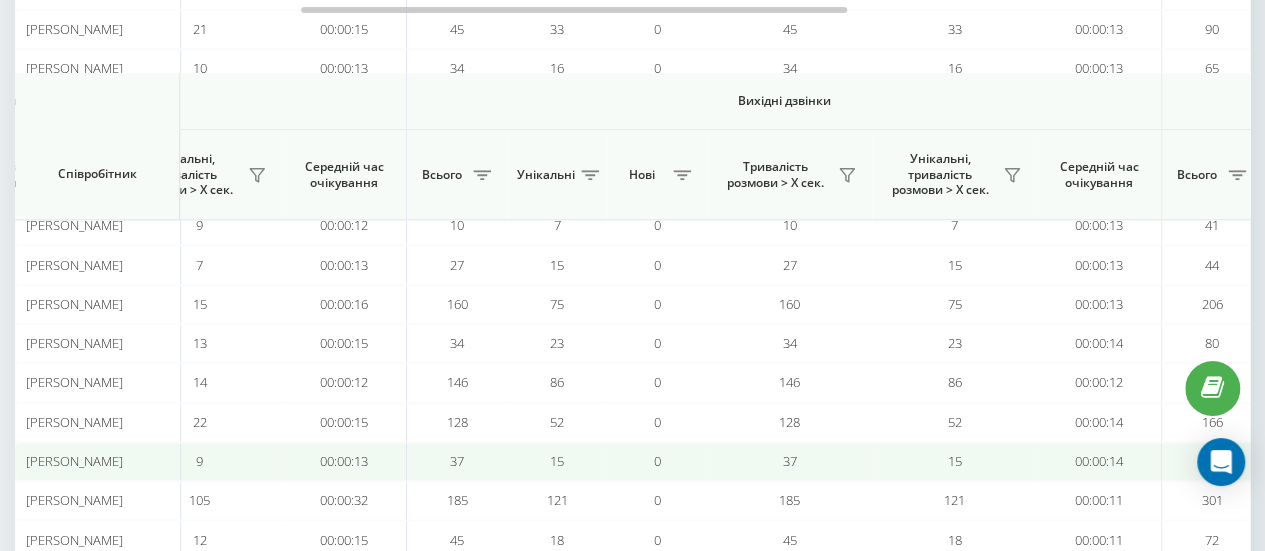 scroll, scrollTop: 1300, scrollLeft: 0, axis: vertical 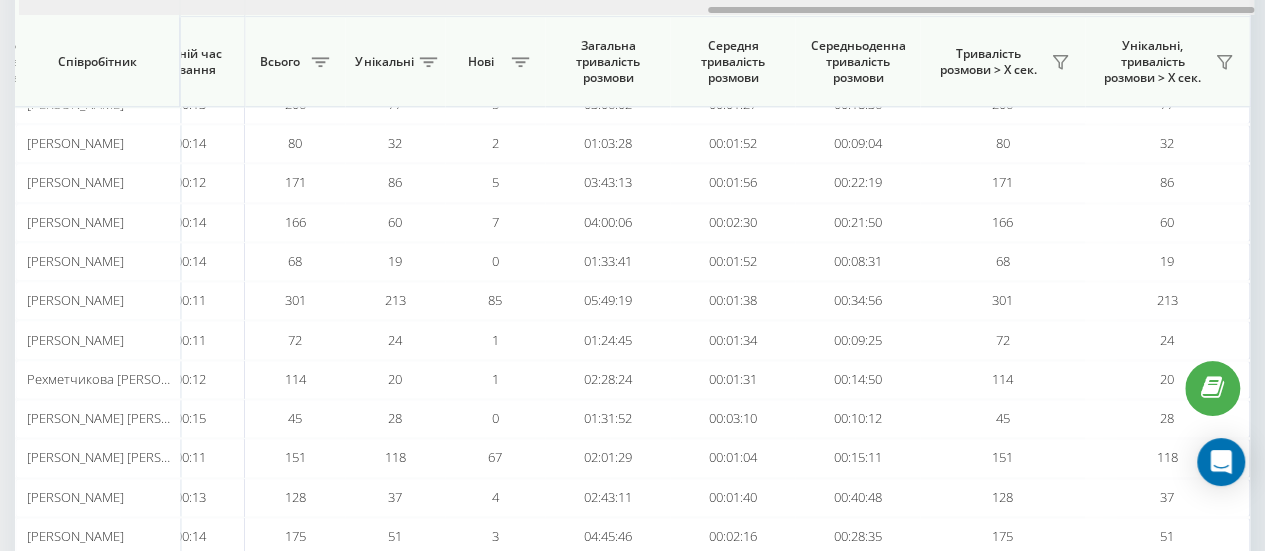 drag, startPoint x: 482, startPoint y: 13, endPoint x: 568, endPoint y: 11, distance: 86.023254 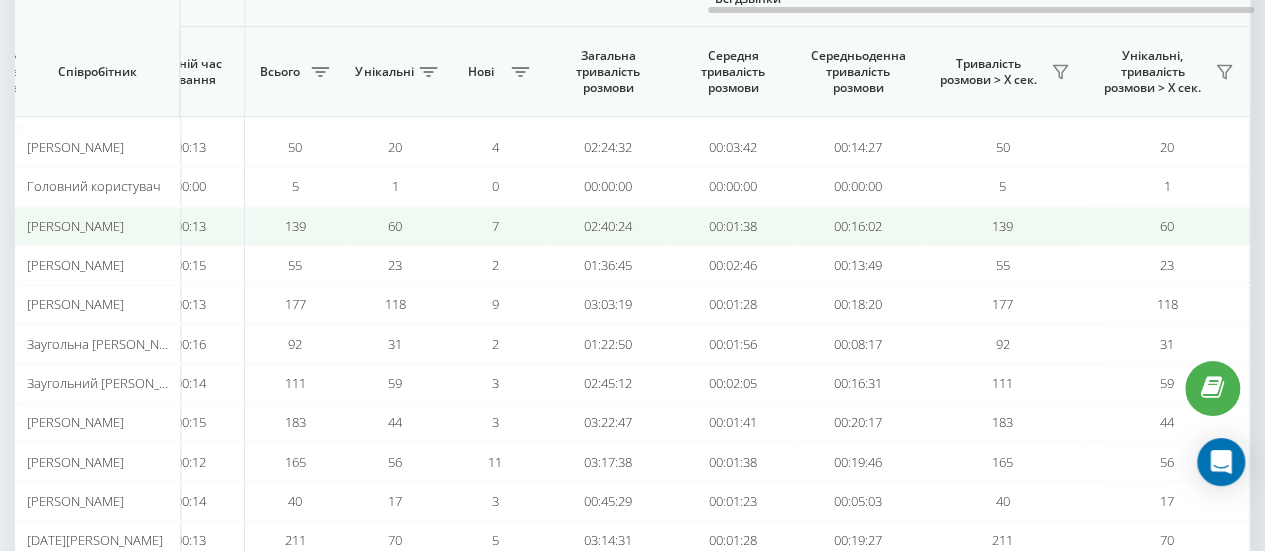 scroll, scrollTop: 600, scrollLeft: 0, axis: vertical 